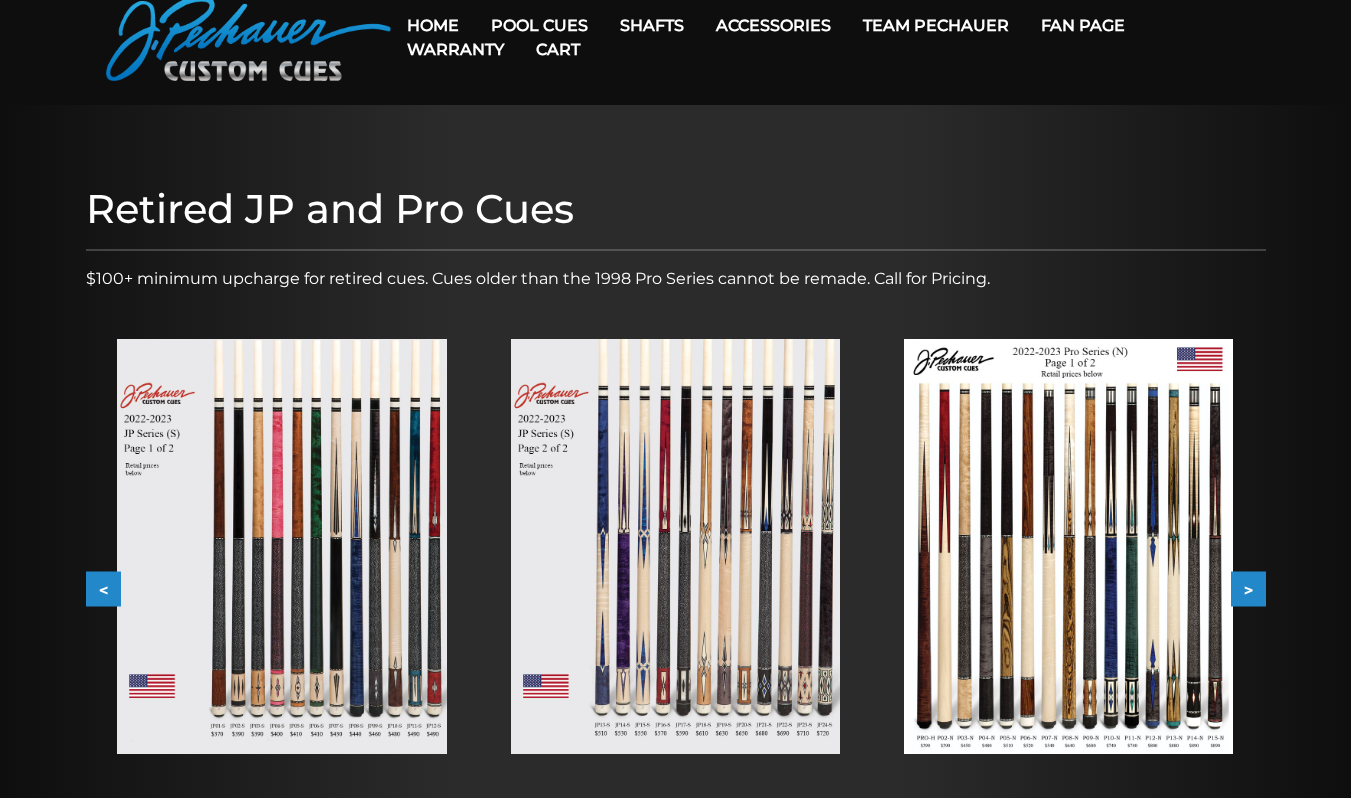scroll, scrollTop: 108, scrollLeft: 0, axis: vertical 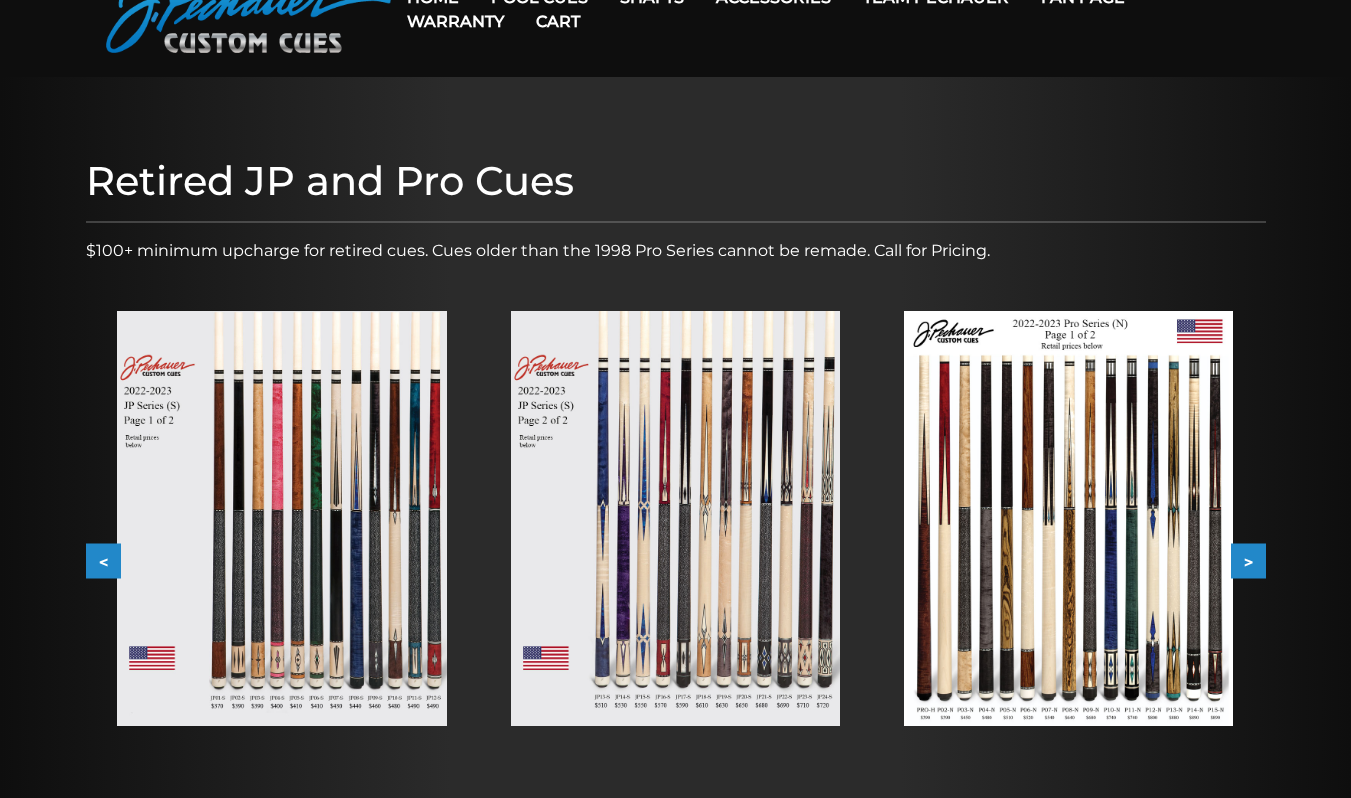 click at bounding box center (281, 518) 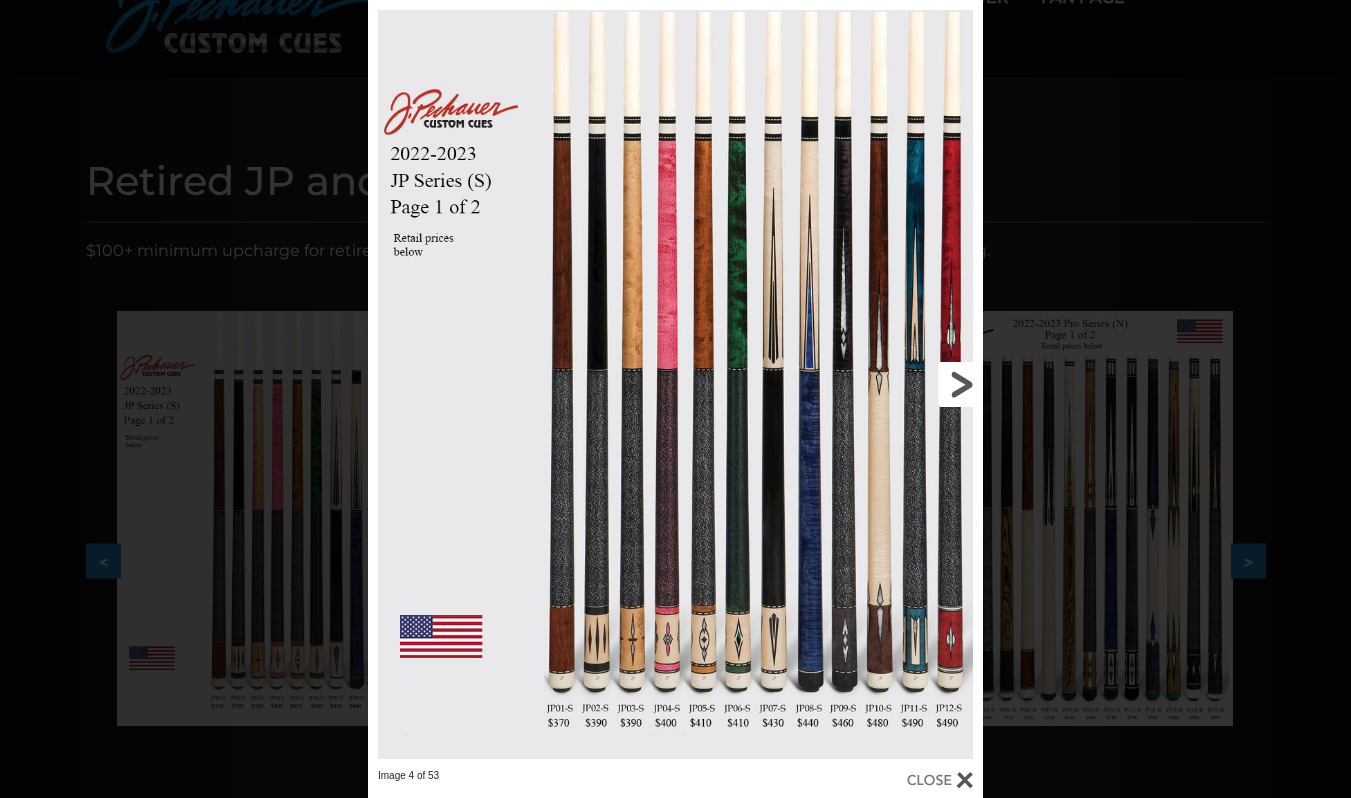 click at bounding box center [844, 384] 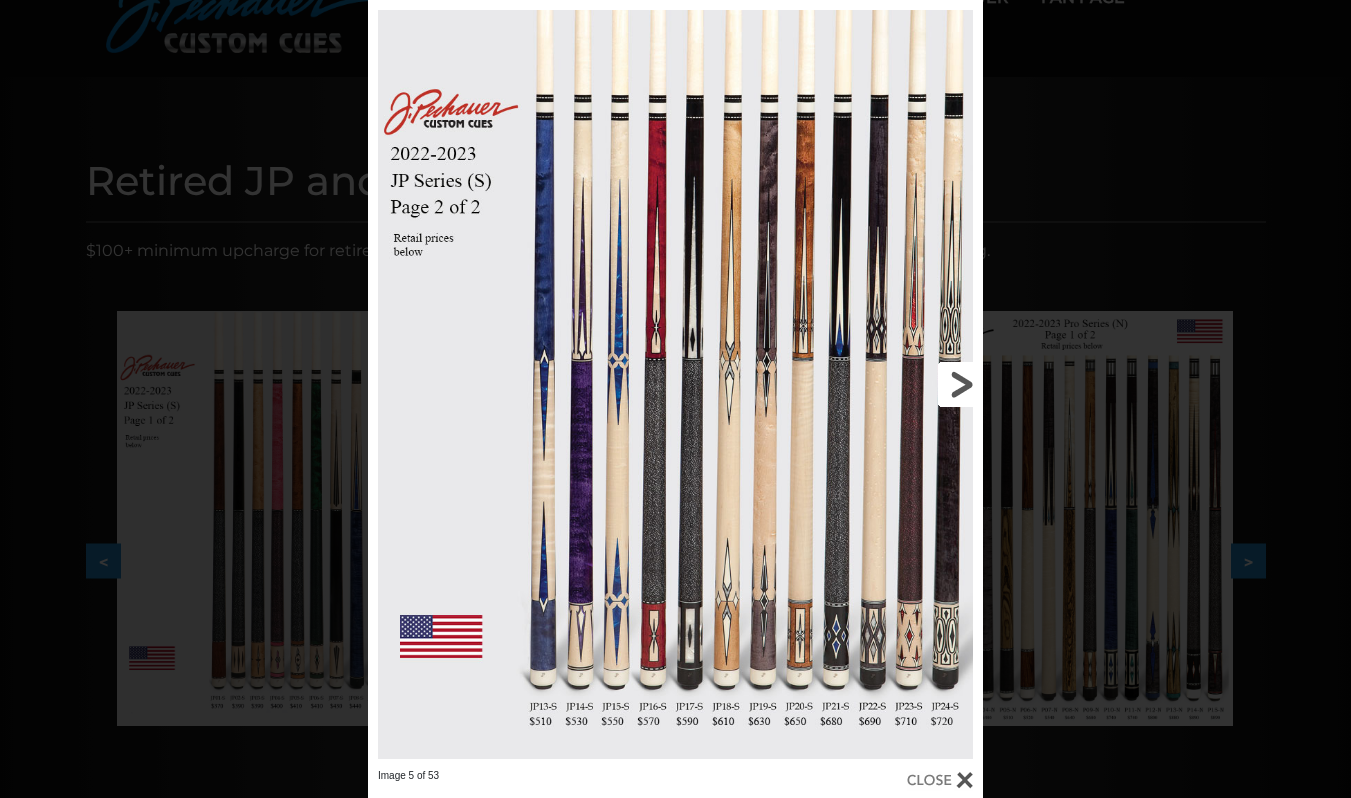 click at bounding box center (844, 384) 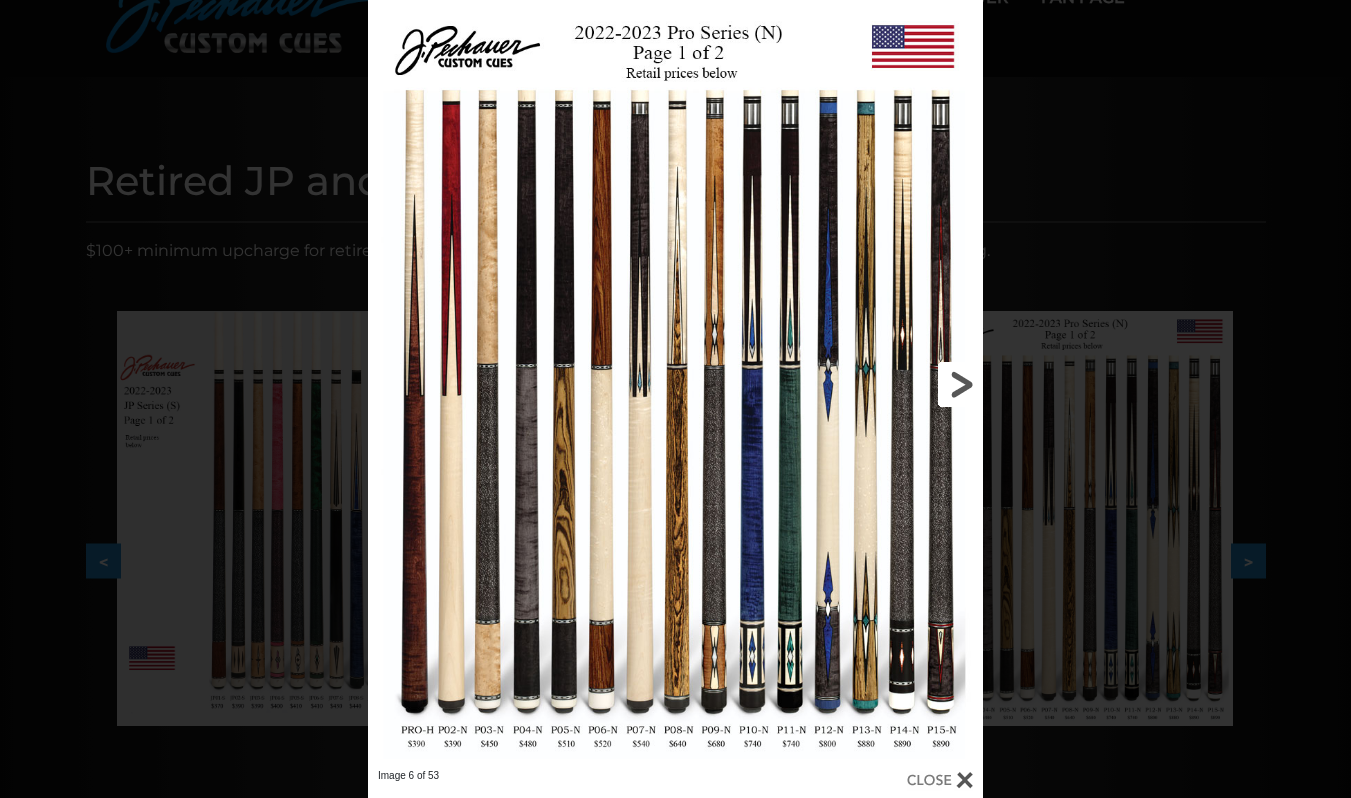 click at bounding box center (844, 384) 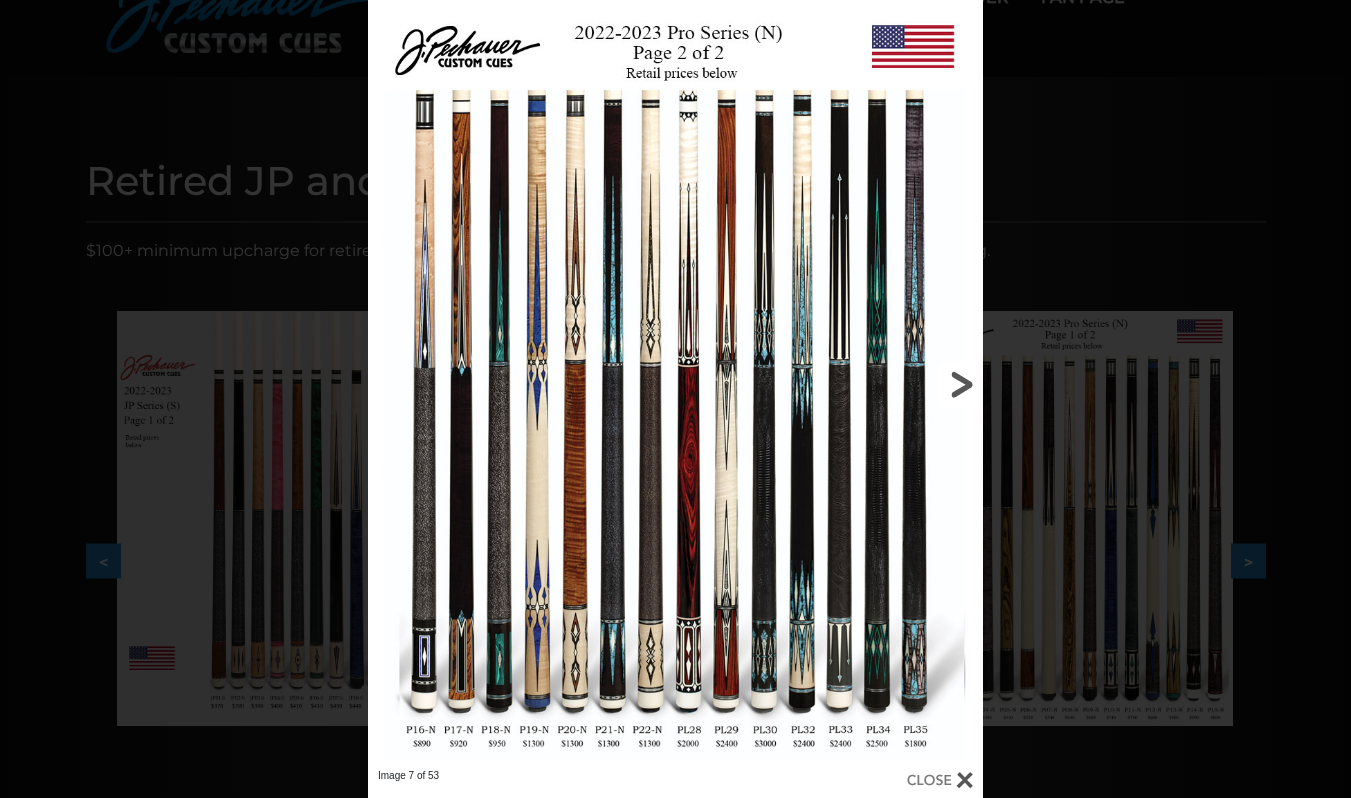 click at bounding box center (844, 384) 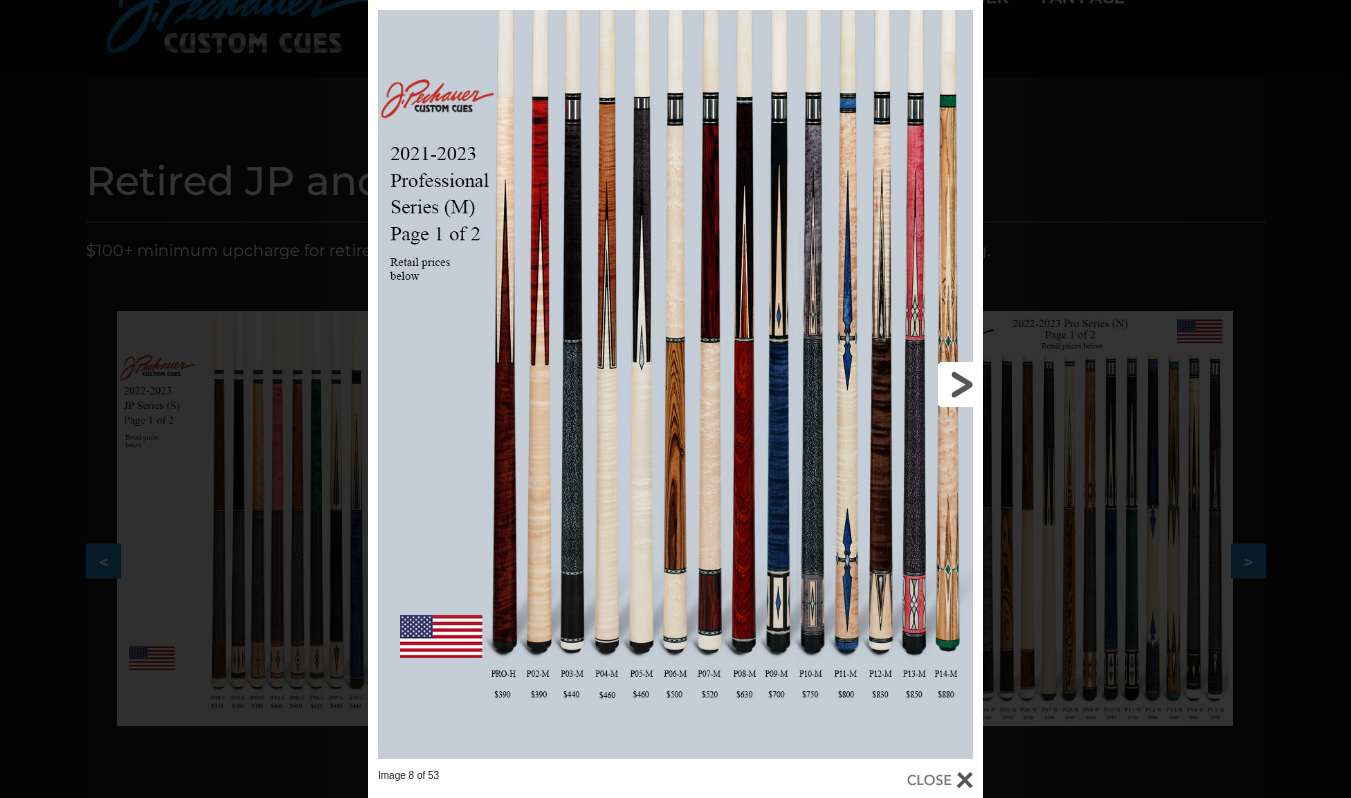 click at bounding box center (844, 384) 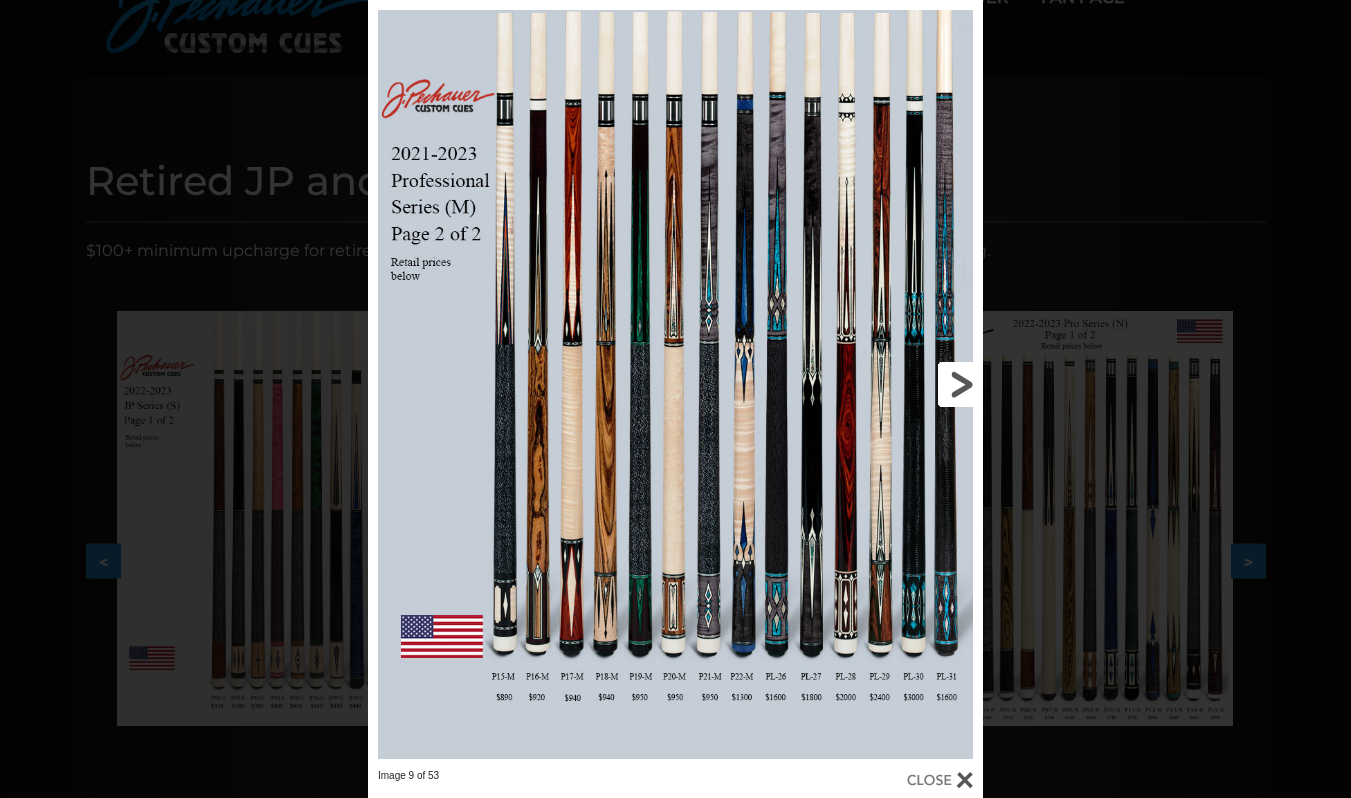 click at bounding box center [844, 384] 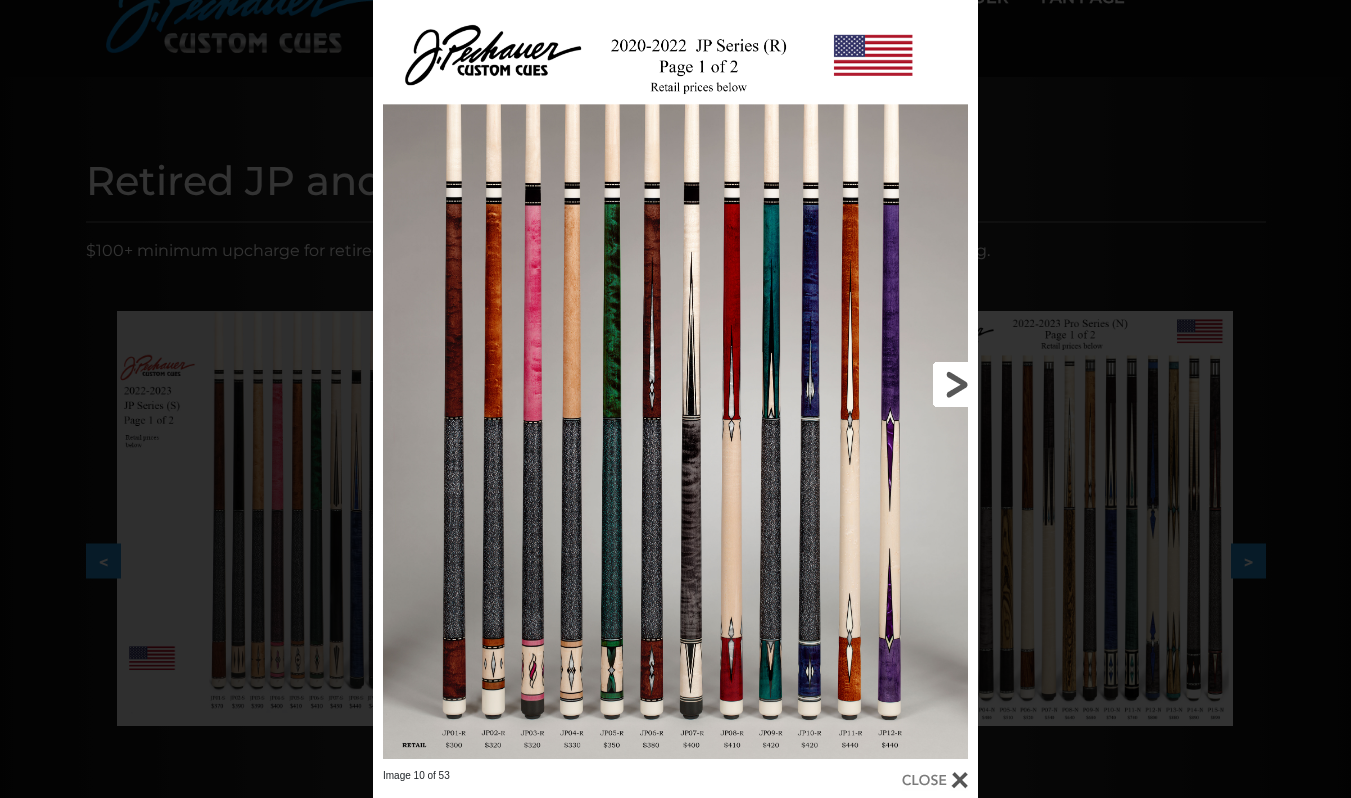 click at bounding box center (842, 384) 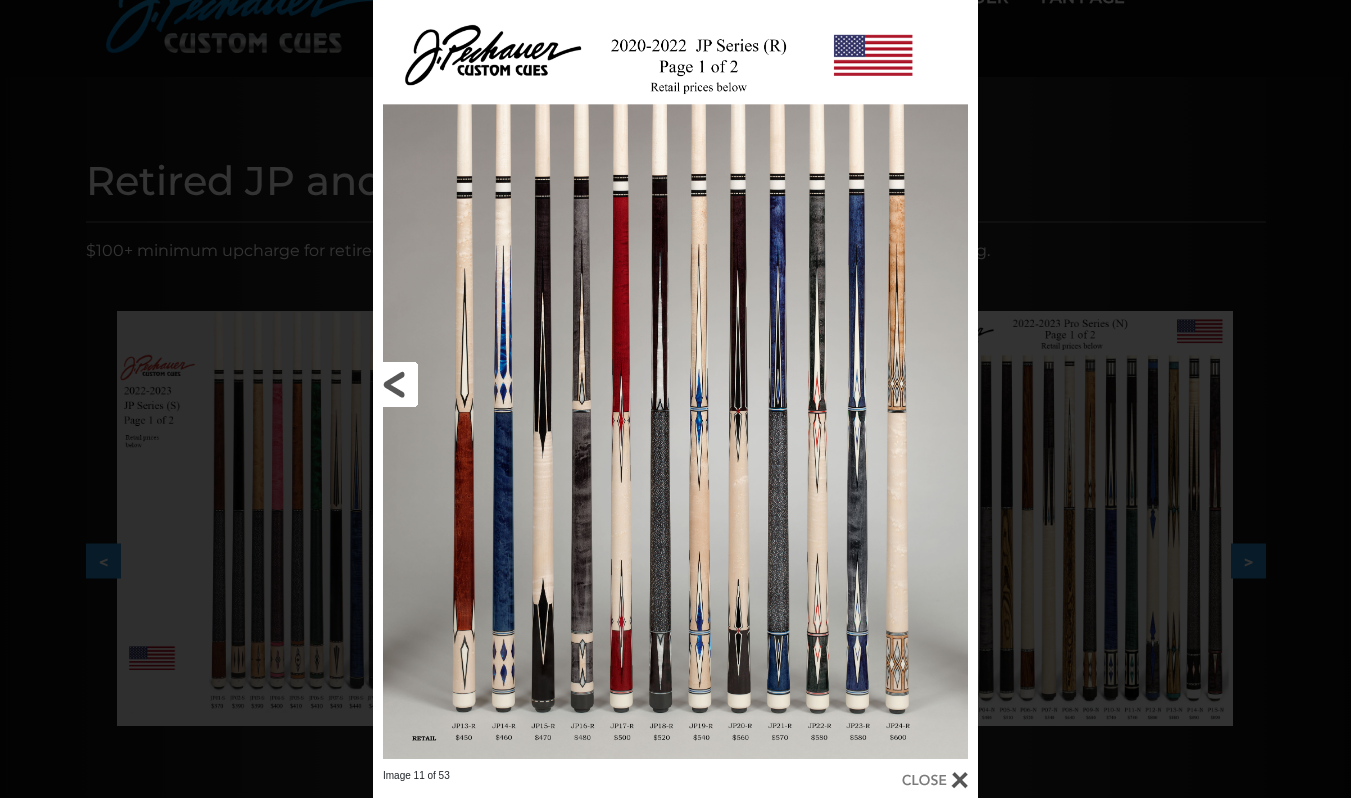 click at bounding box center (509, 384) 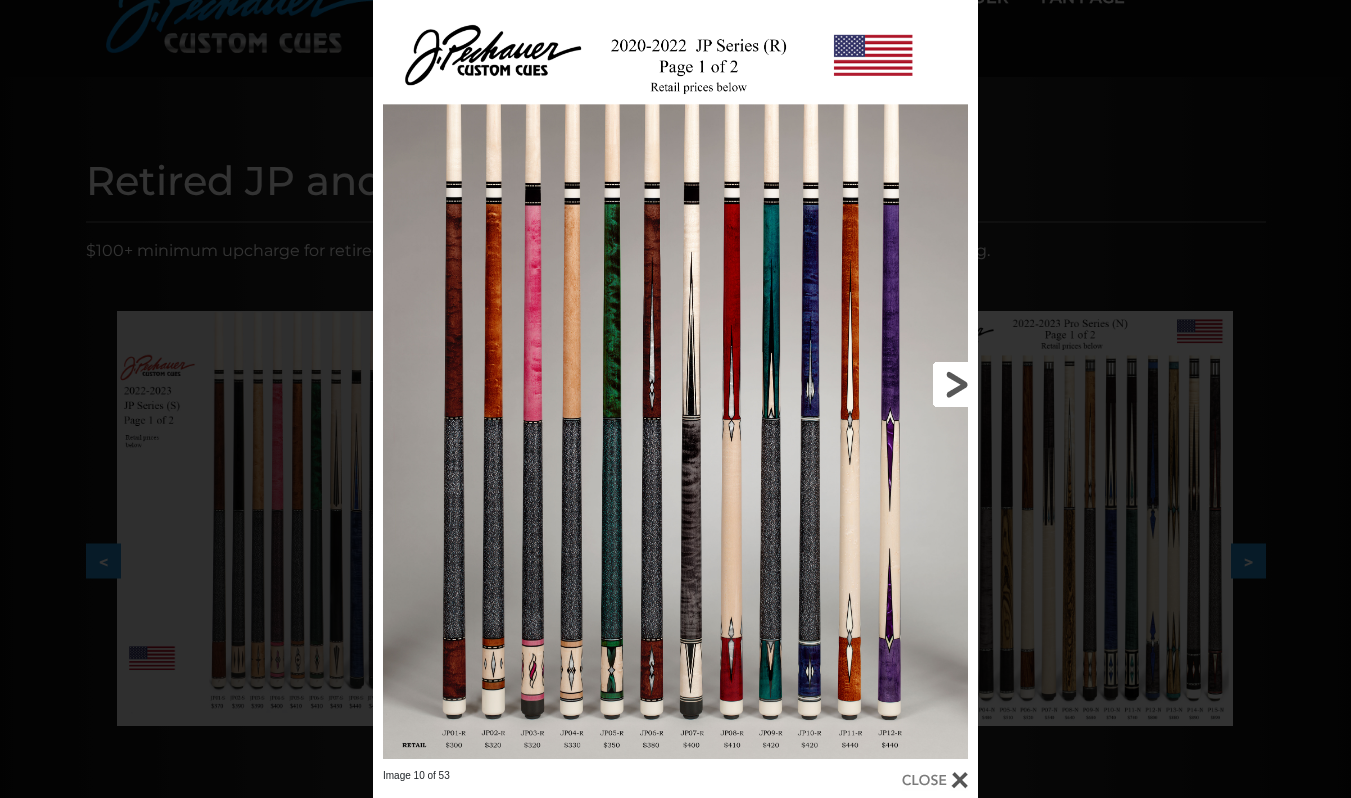 click at bounding box center (842, 384) 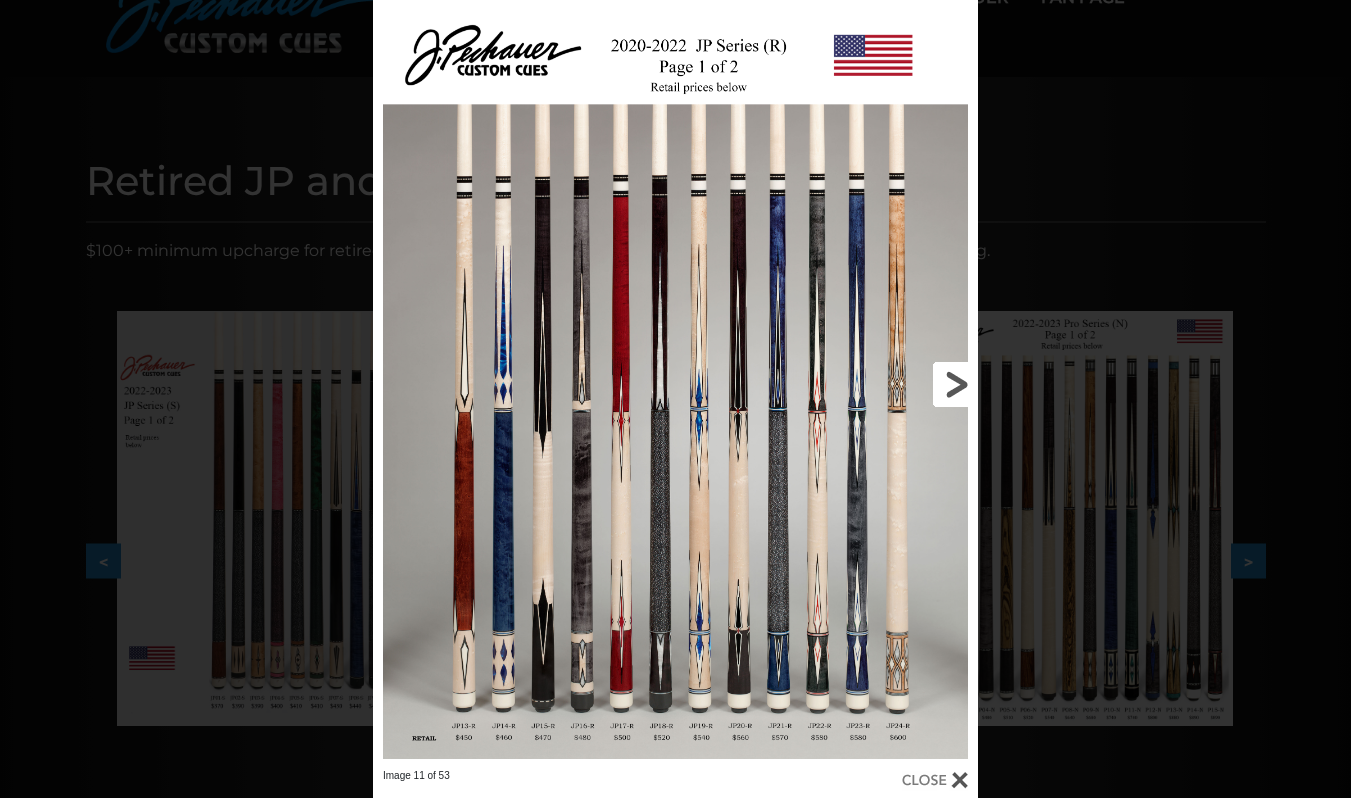 click at bounding box center [842, 384] 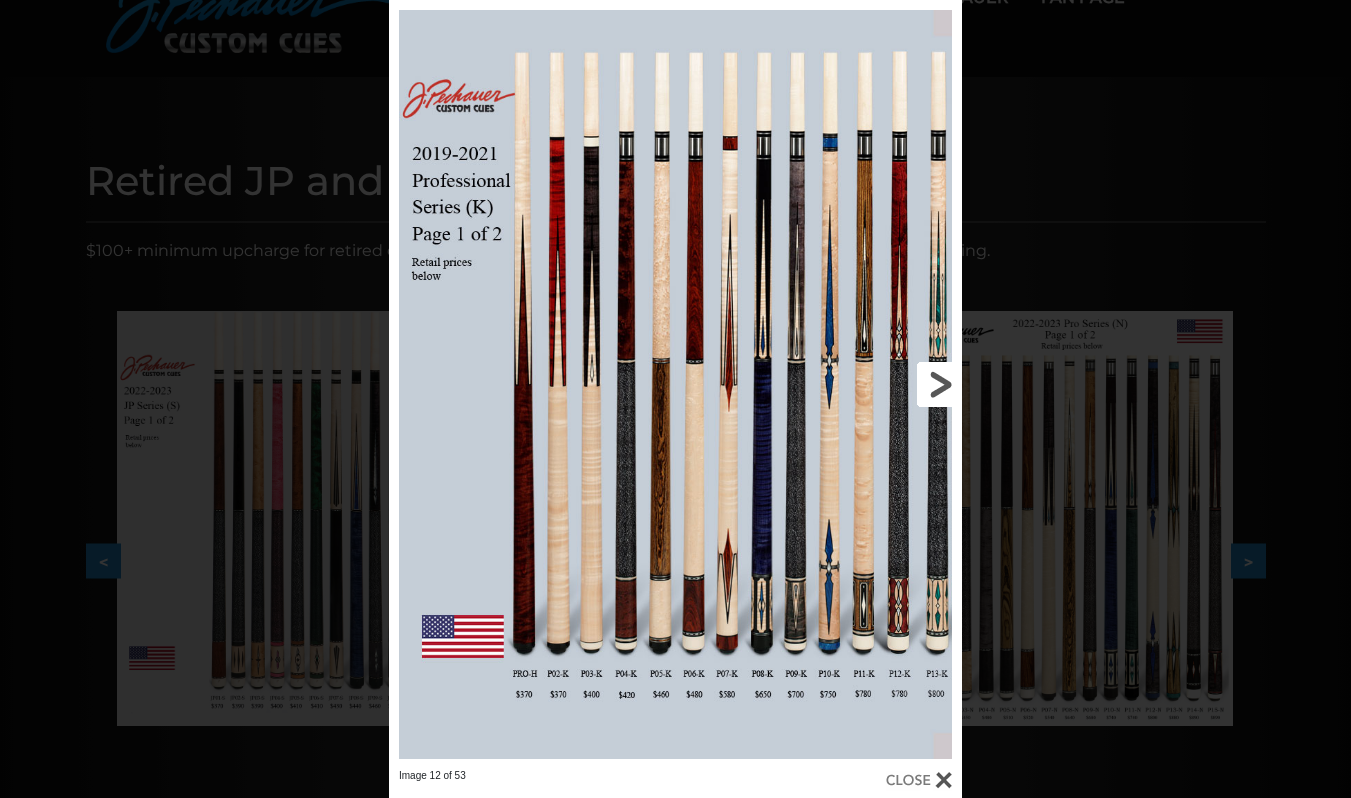 click at bounding box center [833, 384] 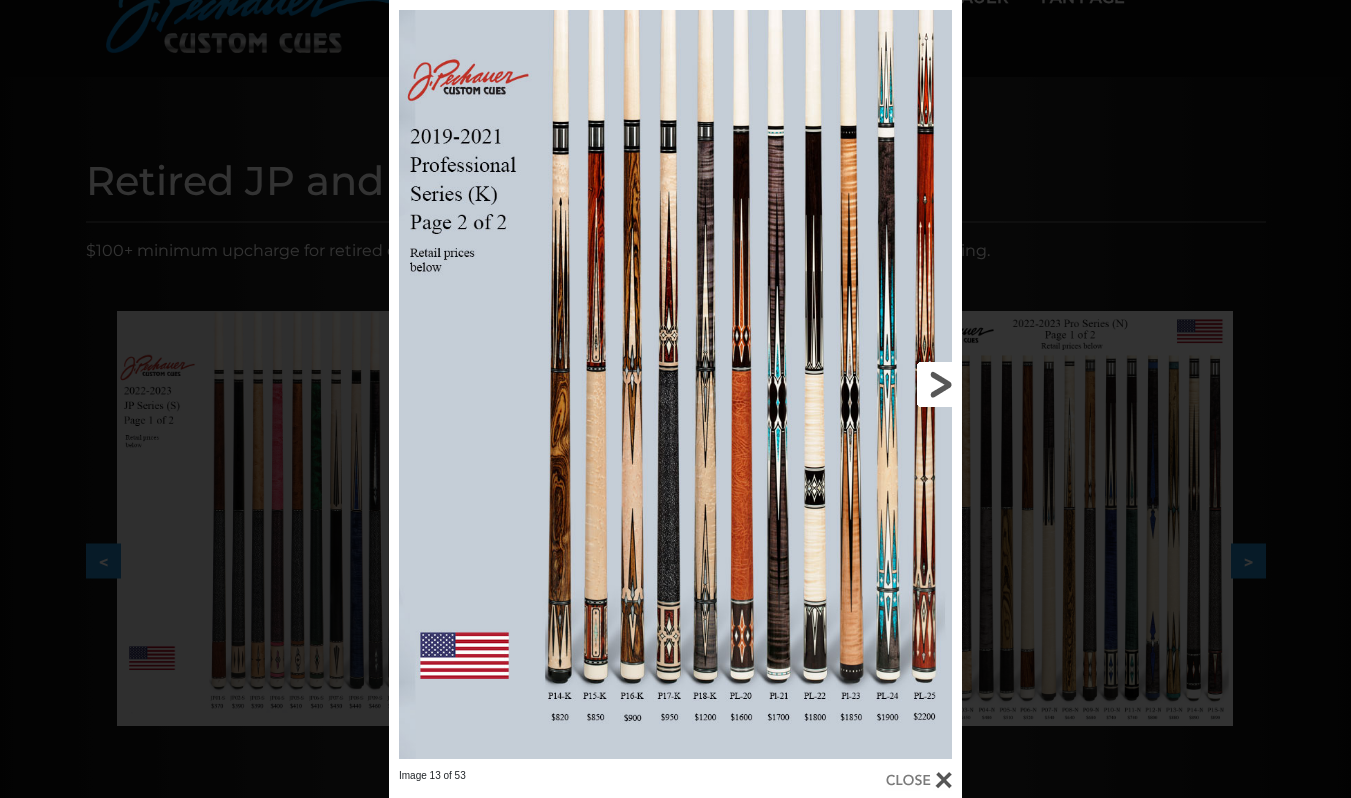 click at bounding box center [833, 384] 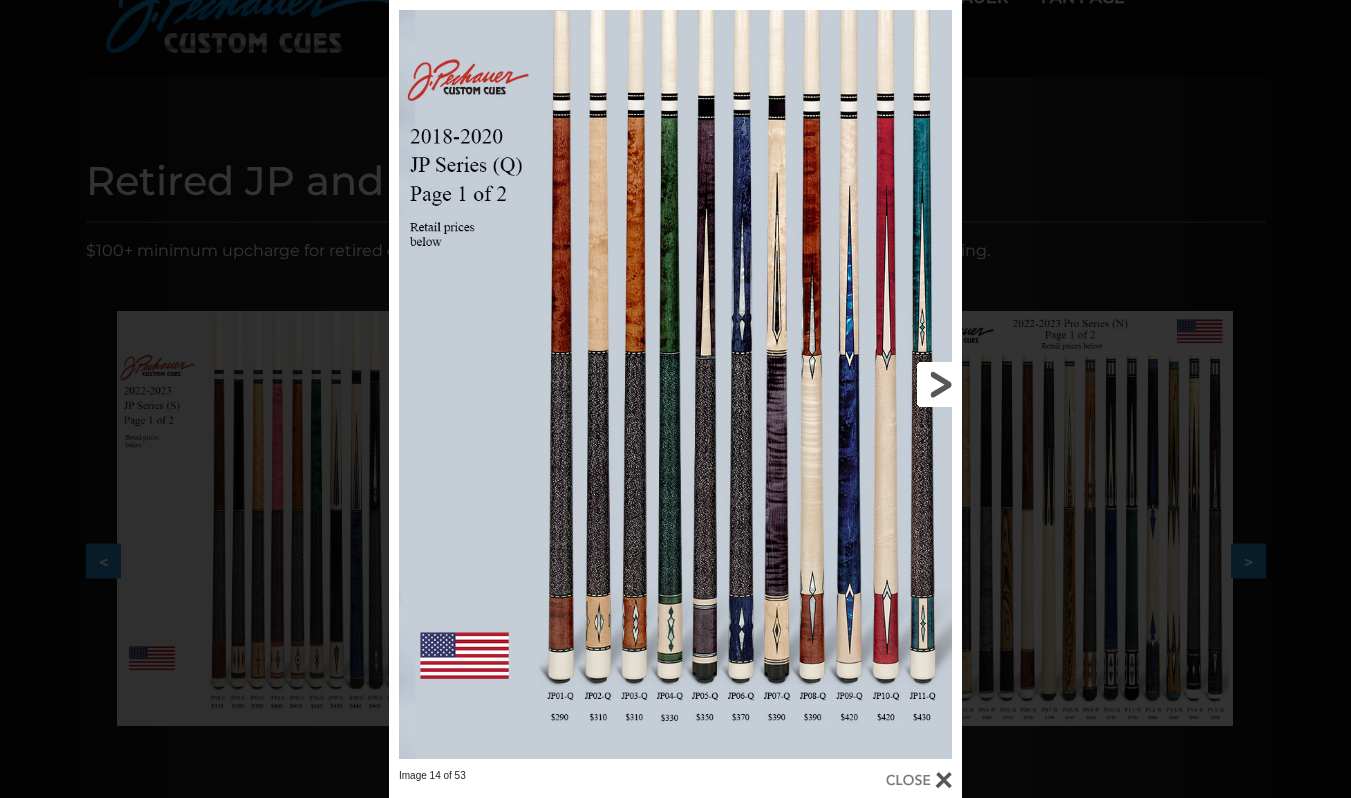 click at bounding box center [833, 384] 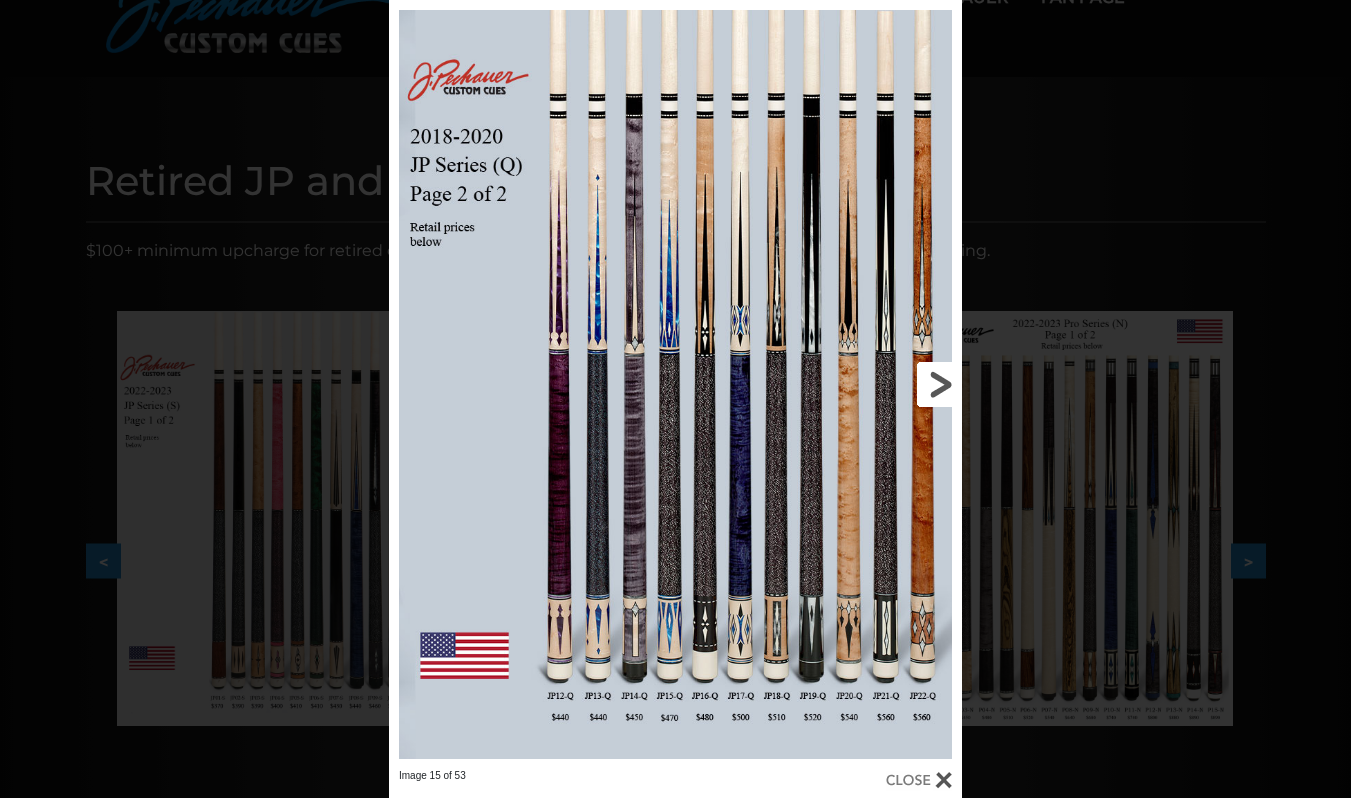 click at bounding box center [833, 384] 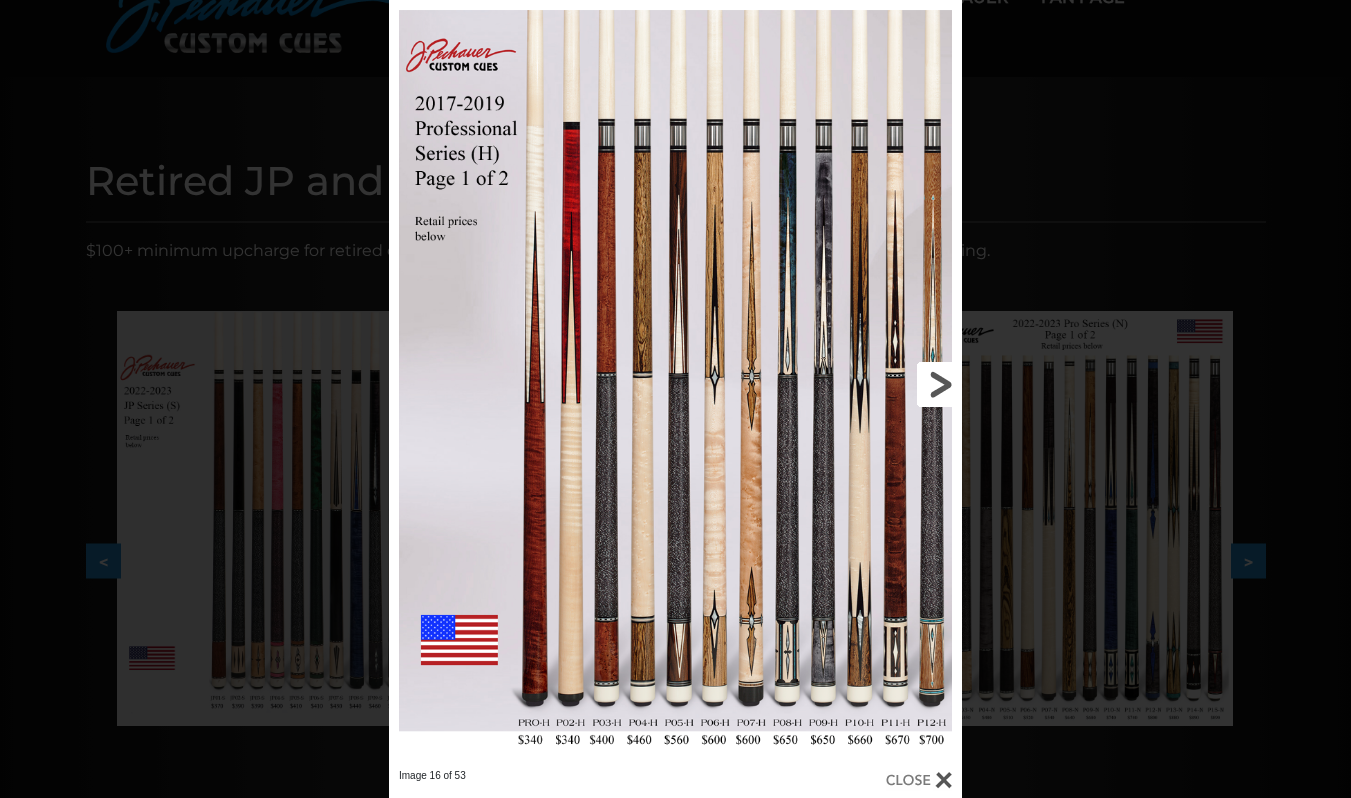click at bounding box center (833, 384) 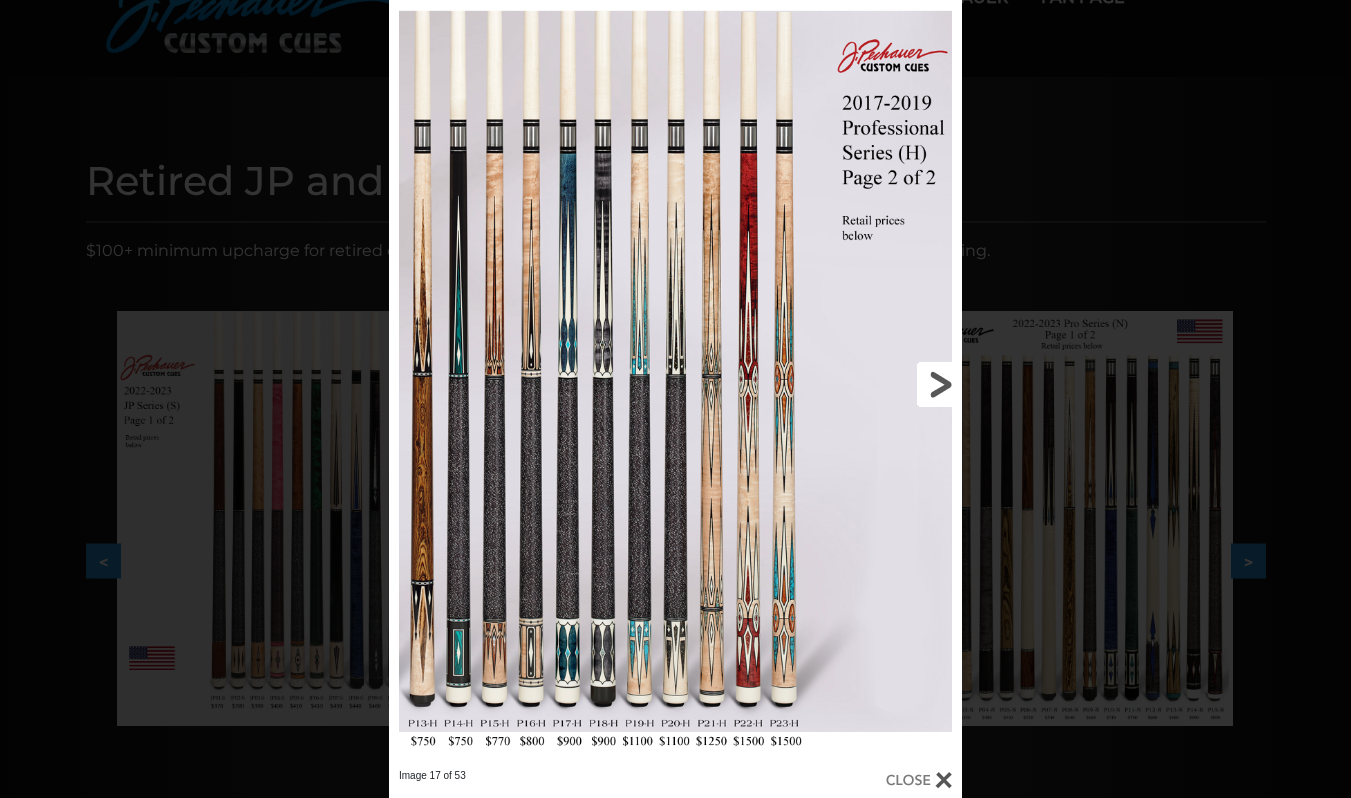 click at bounding box center [833, 384] 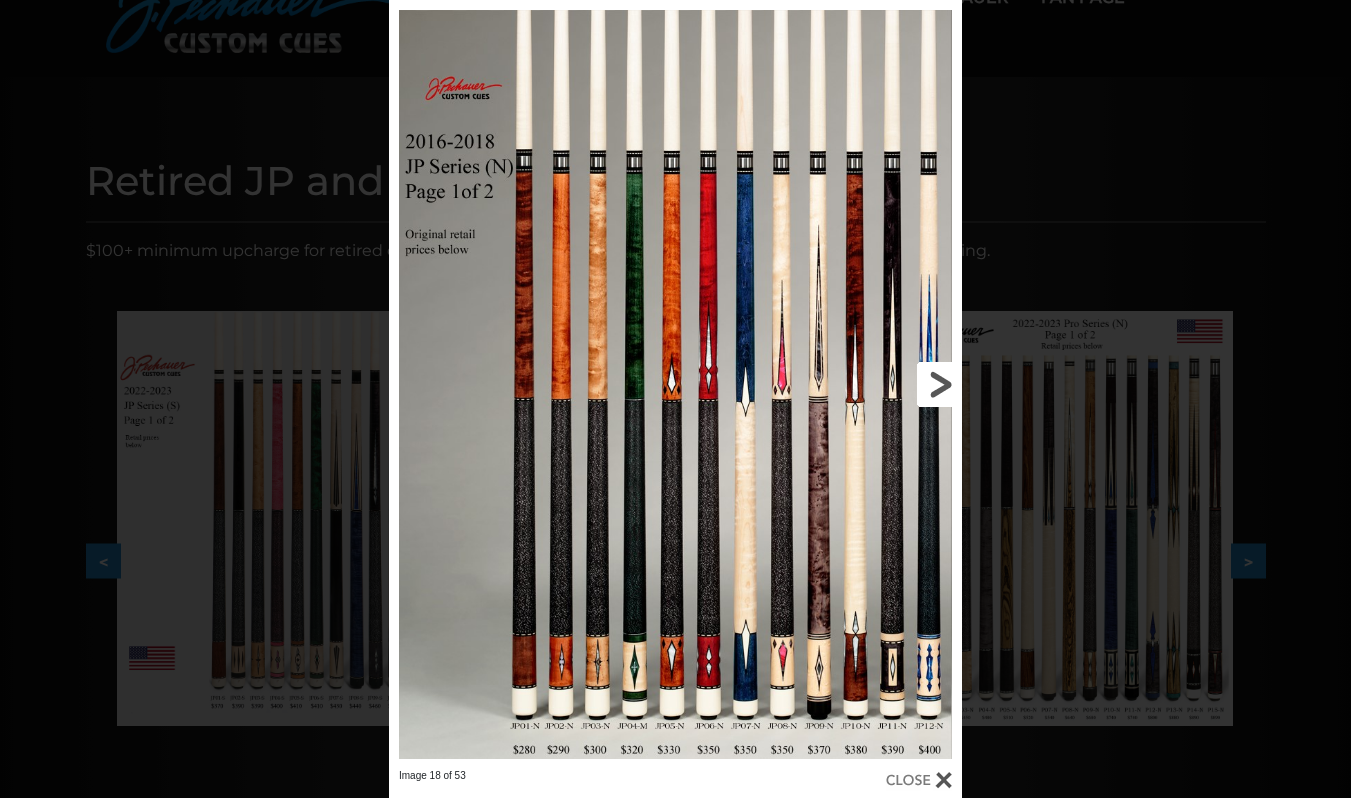 click at bounding box center (833, 384) 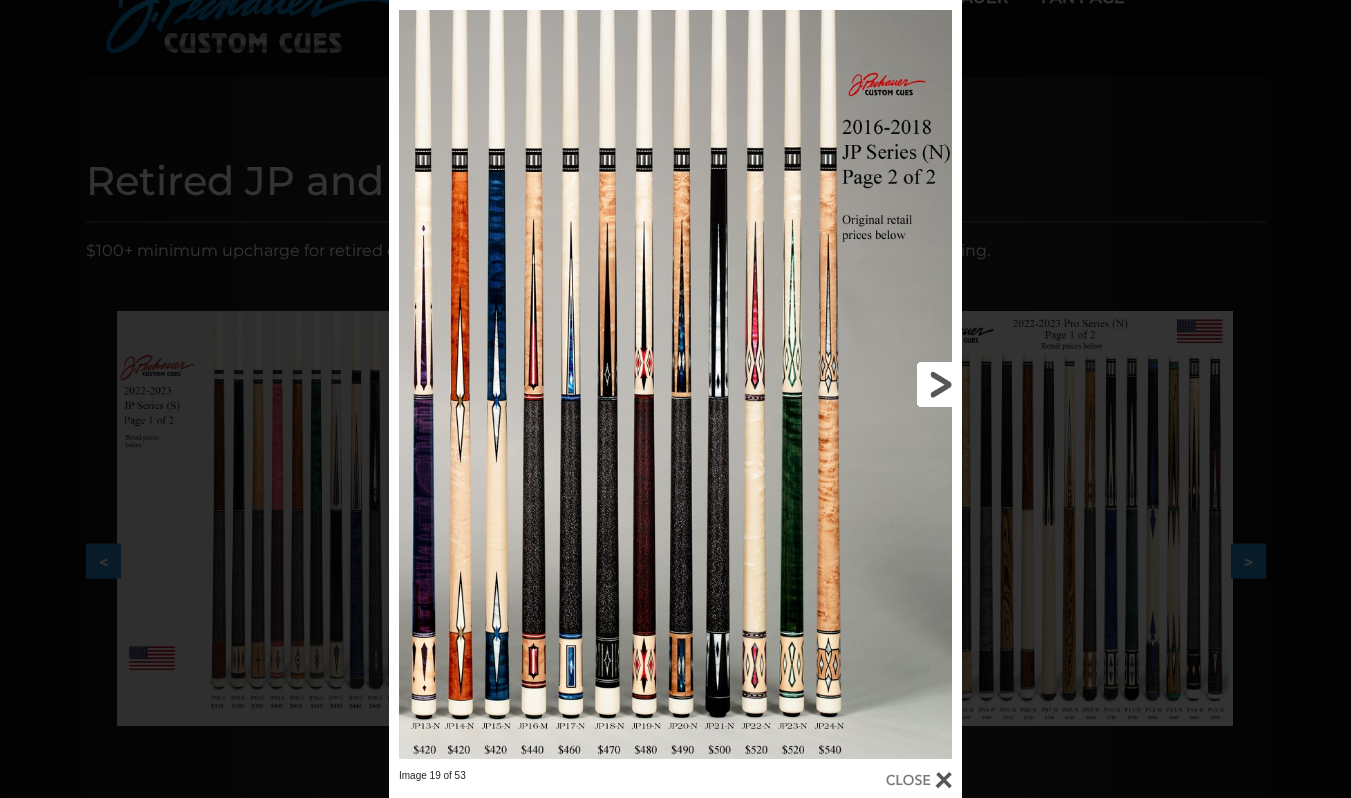 click at bounding box center (833, 384) 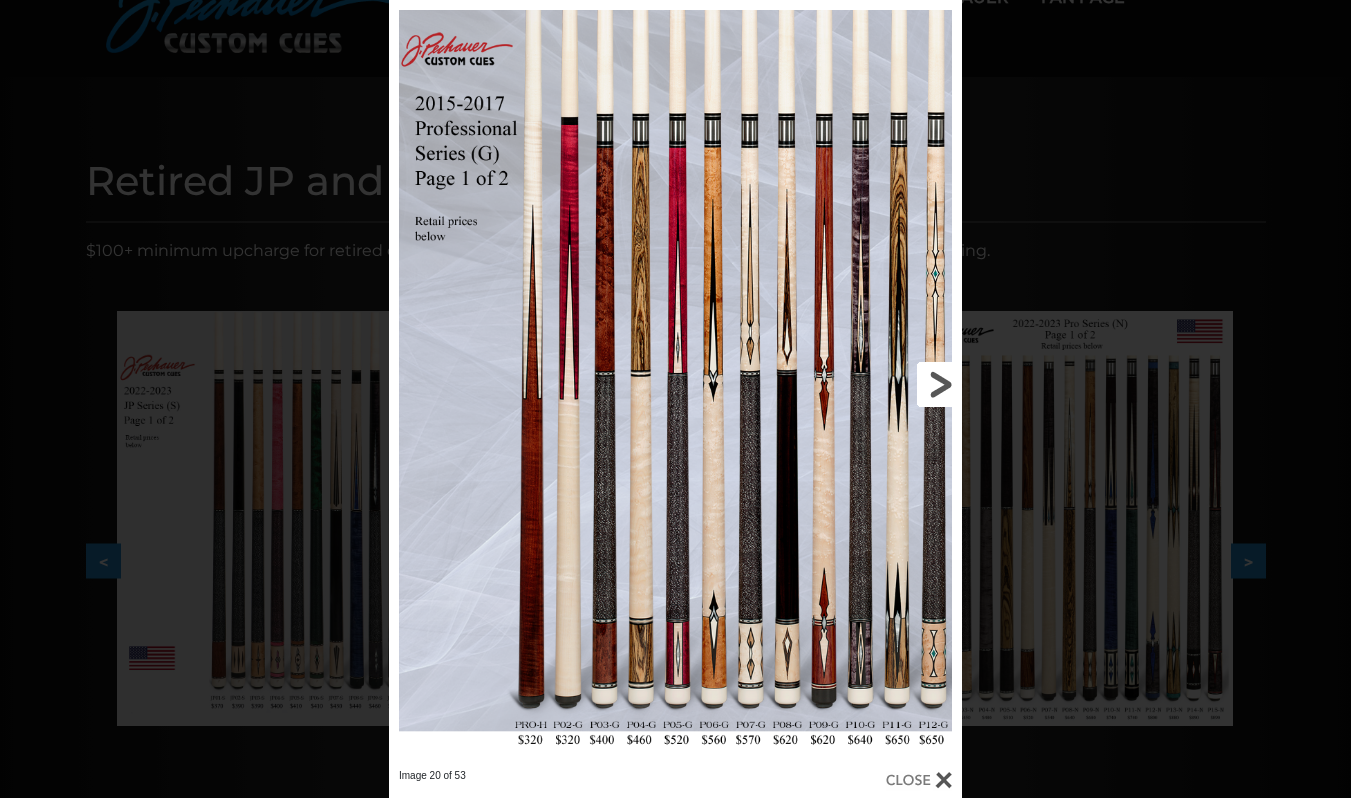click at bounding box center [833, 384] 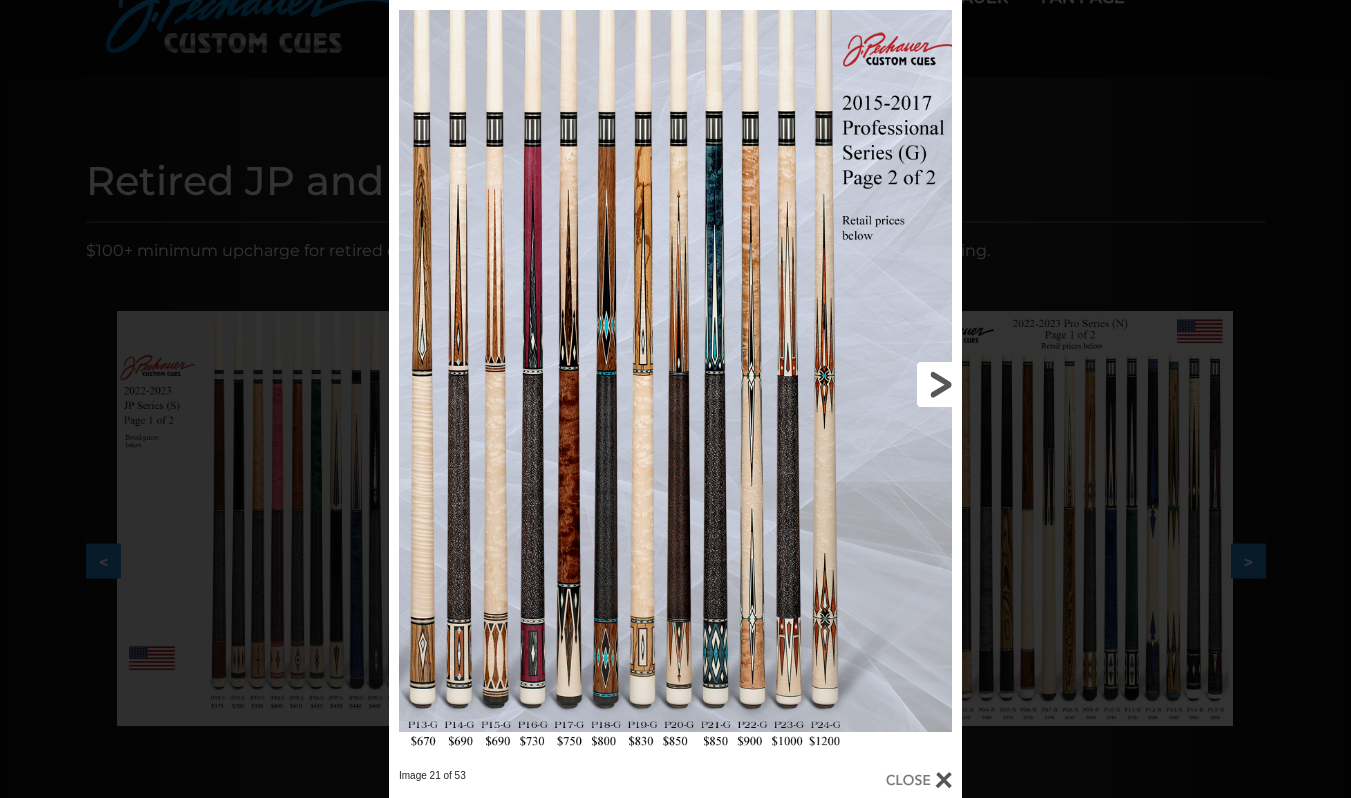 click at bounding box center [833, 384] 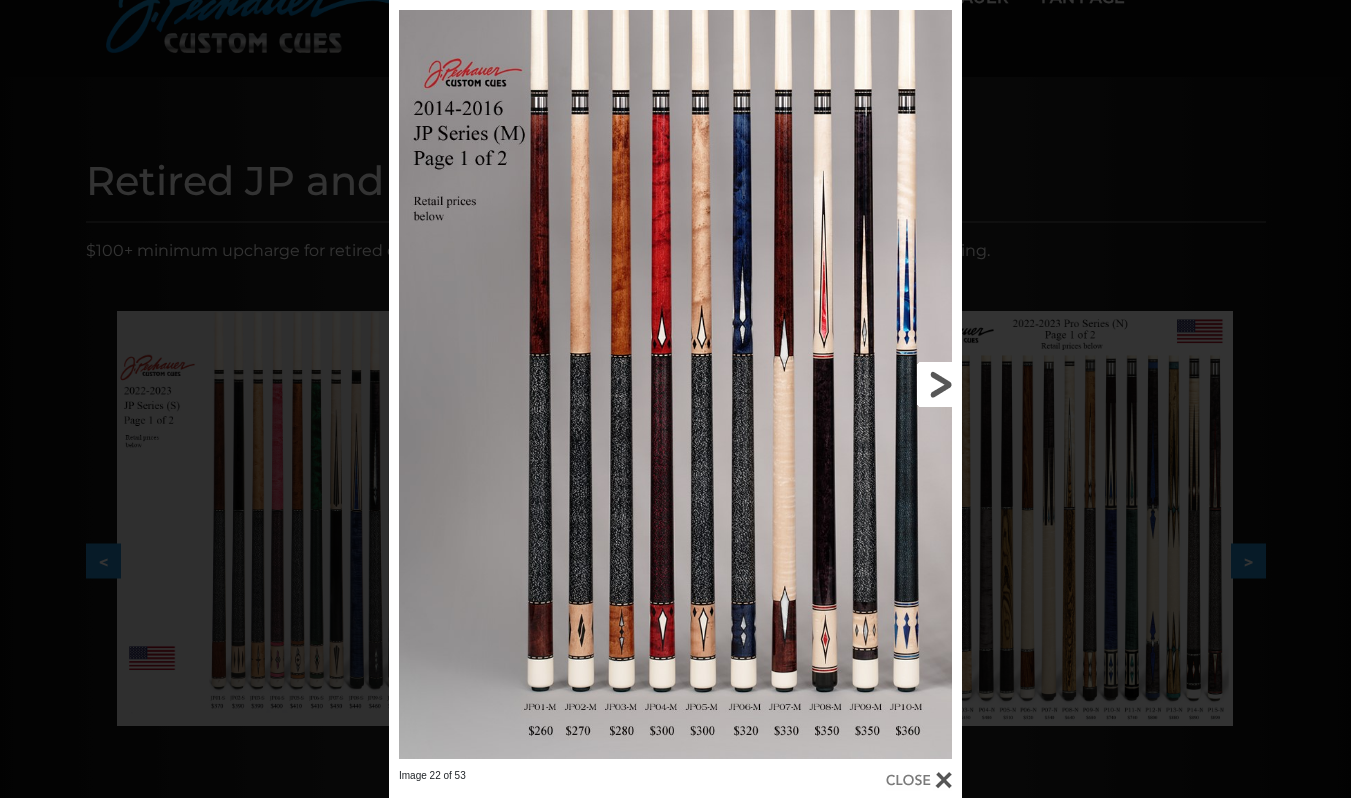 click at bounding box center [833, 384] 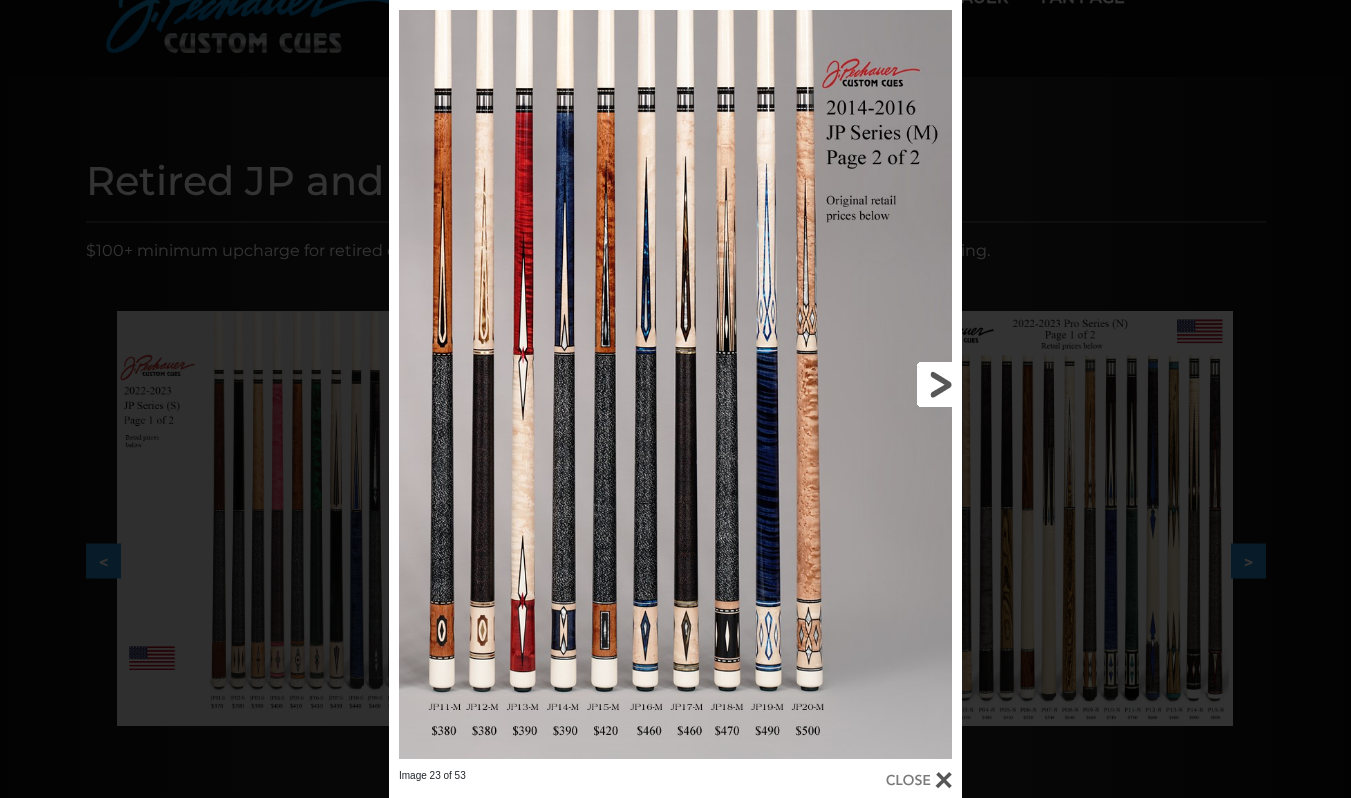 click at bounding box center [833, 384] 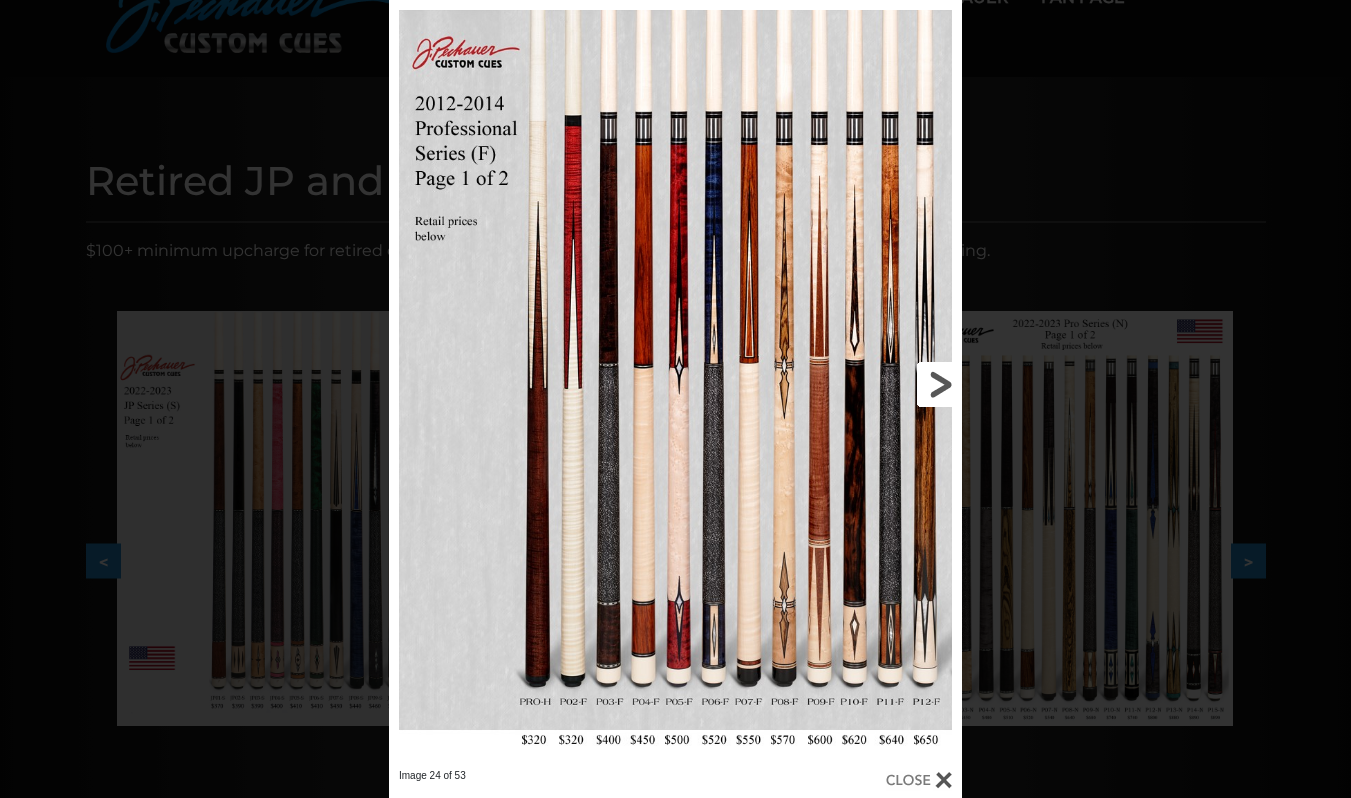 click at bounding box center [833, 384] 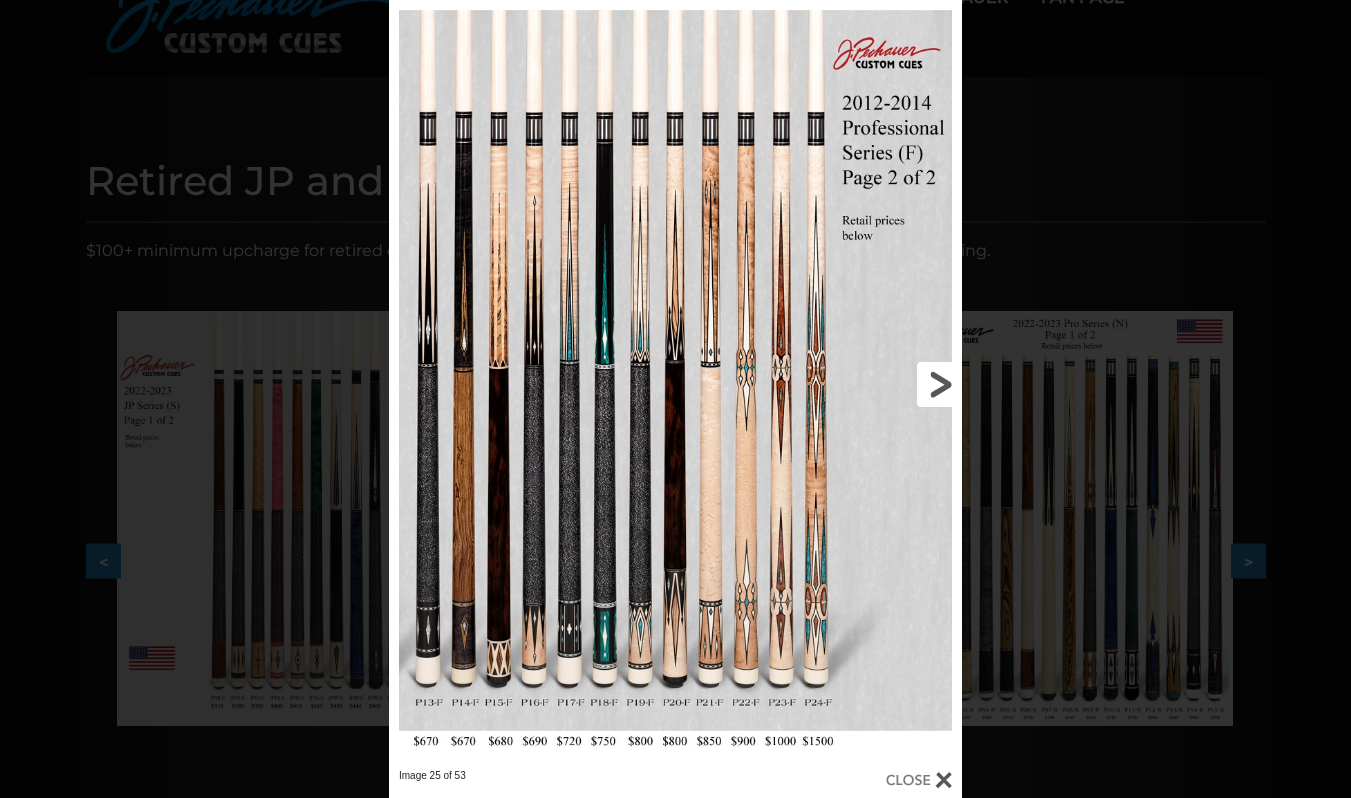 click at bounding box center [833, 384] 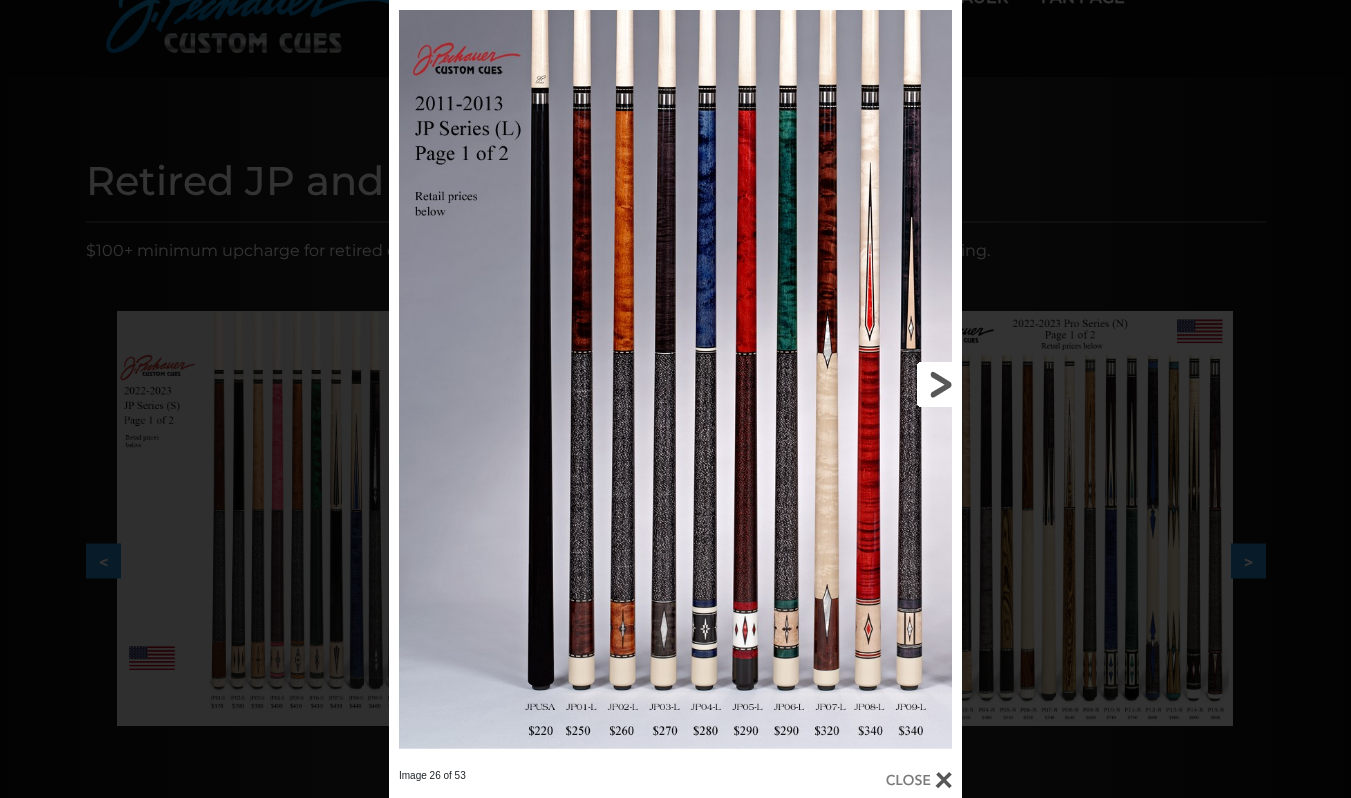 click at bounding box center [833, 384] 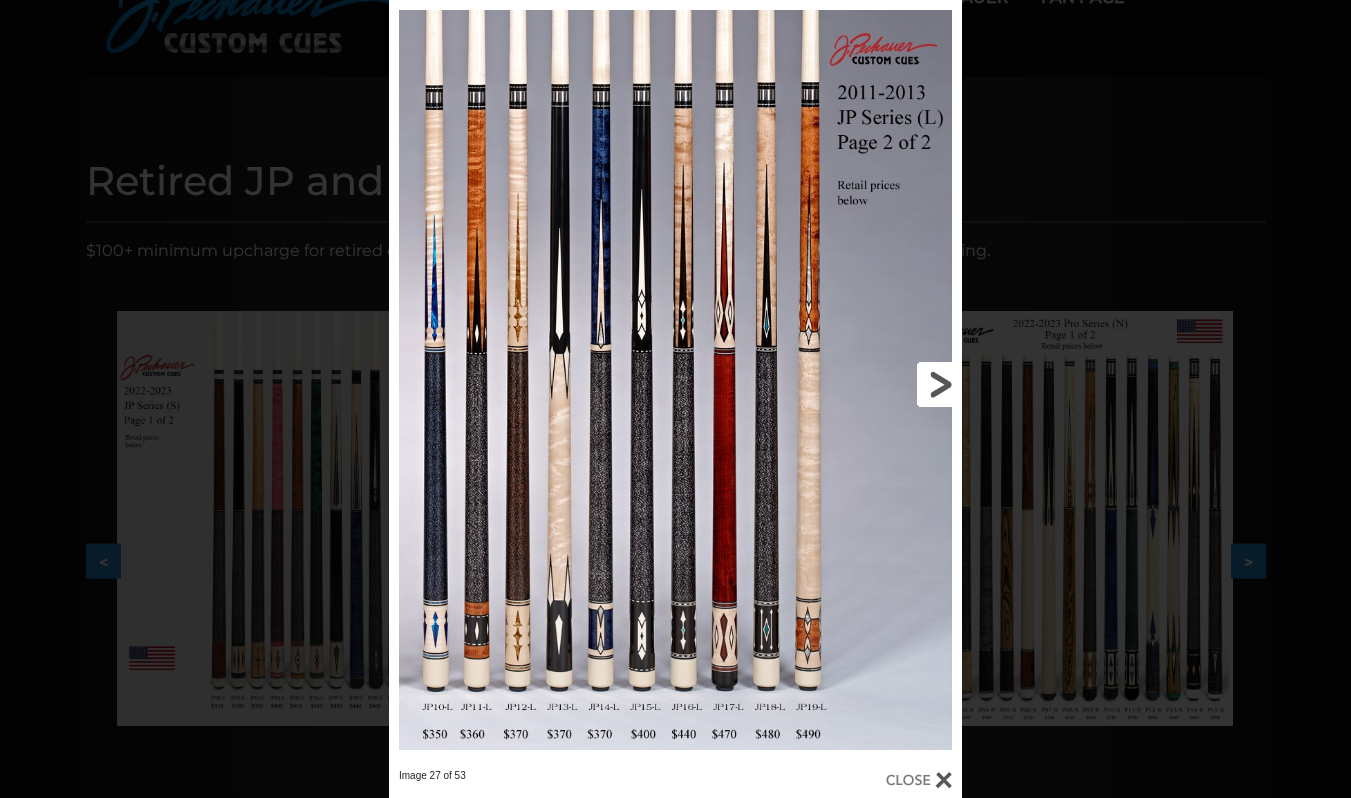 click at bounding box center (833, 384) 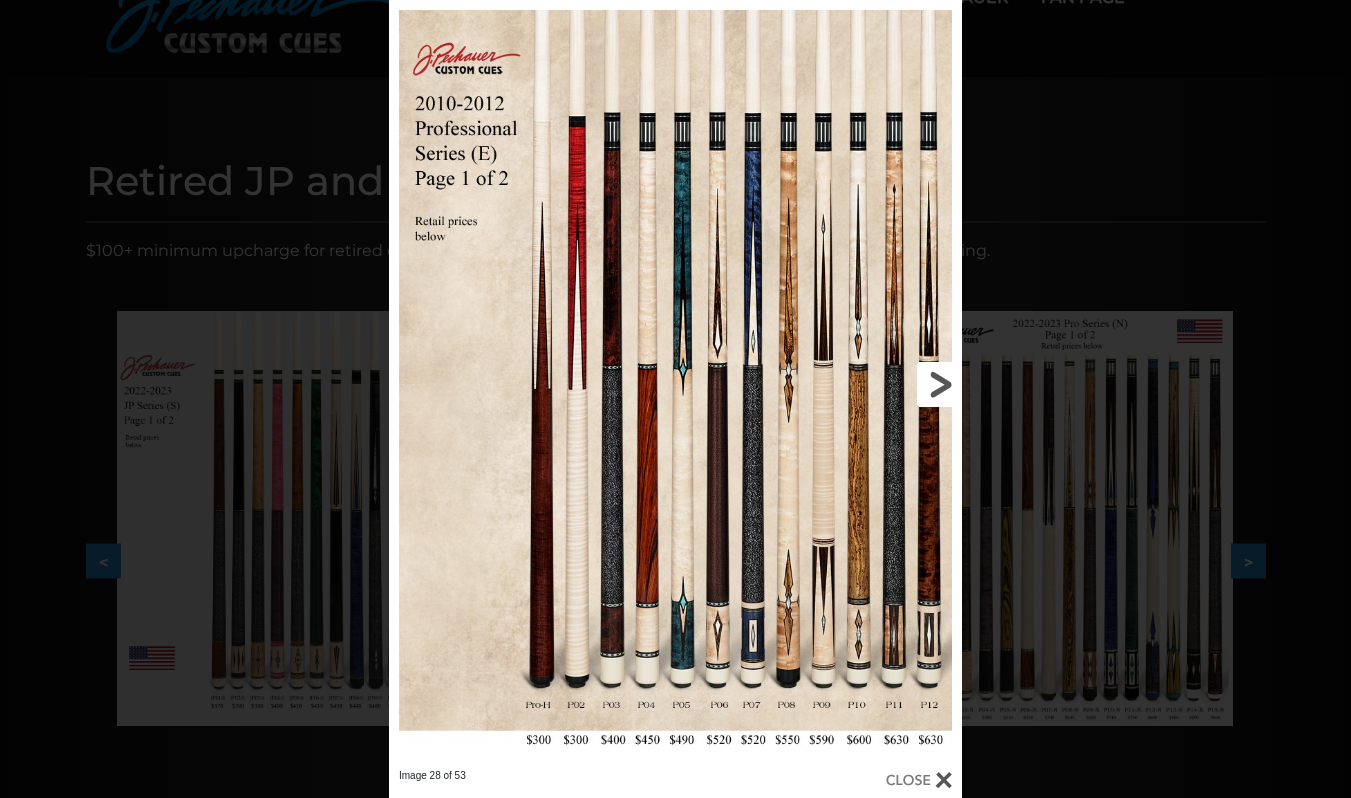 click at bounding box center [833, 384] 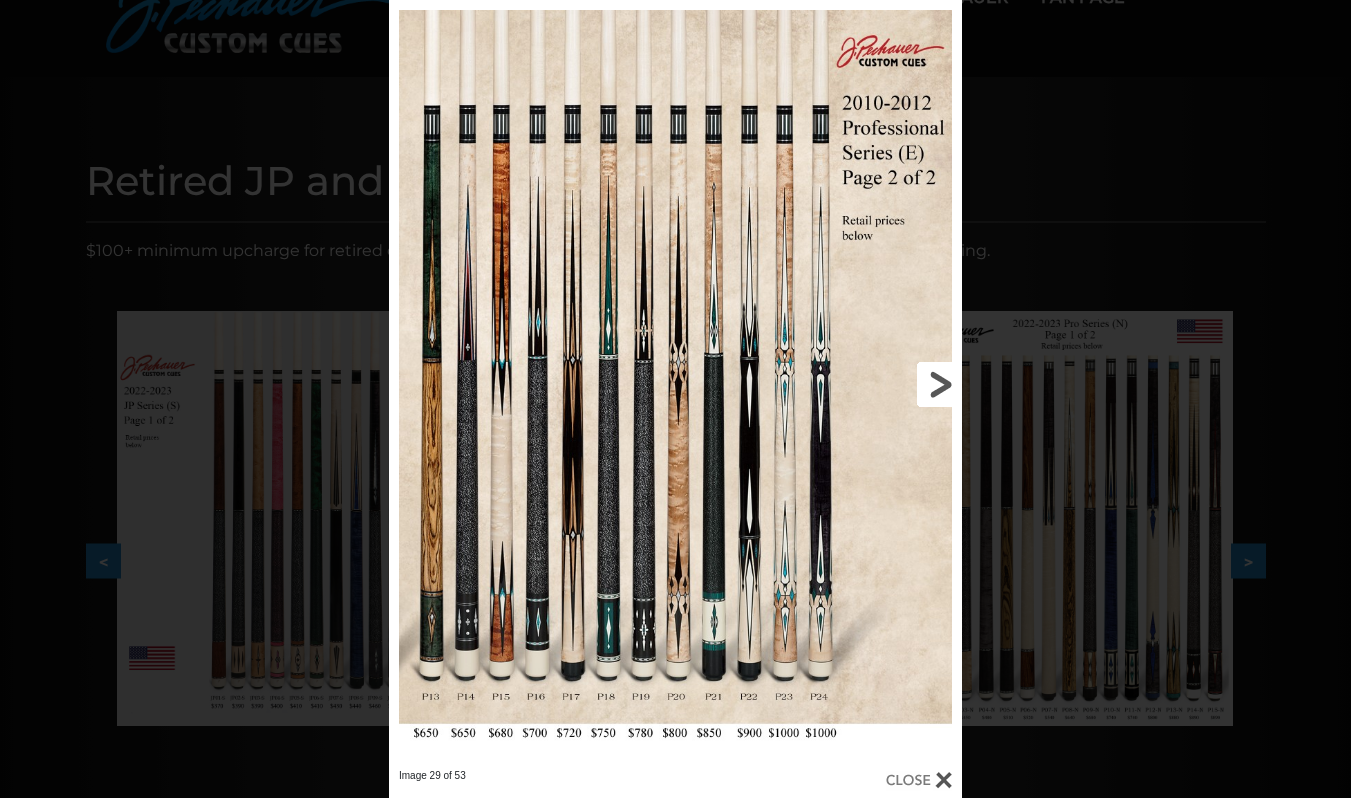 click at bounding box center [833, 384] 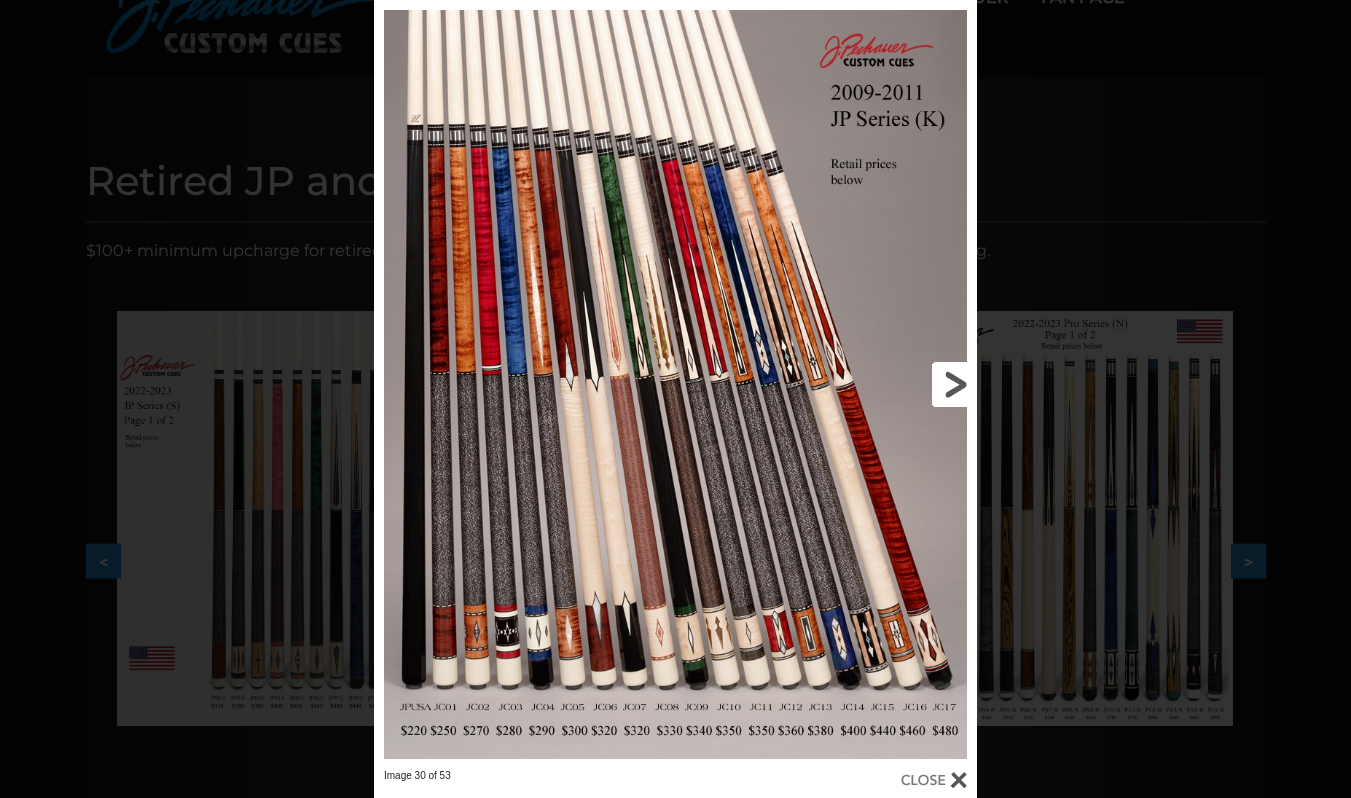 click at bounding box center (841, 384) 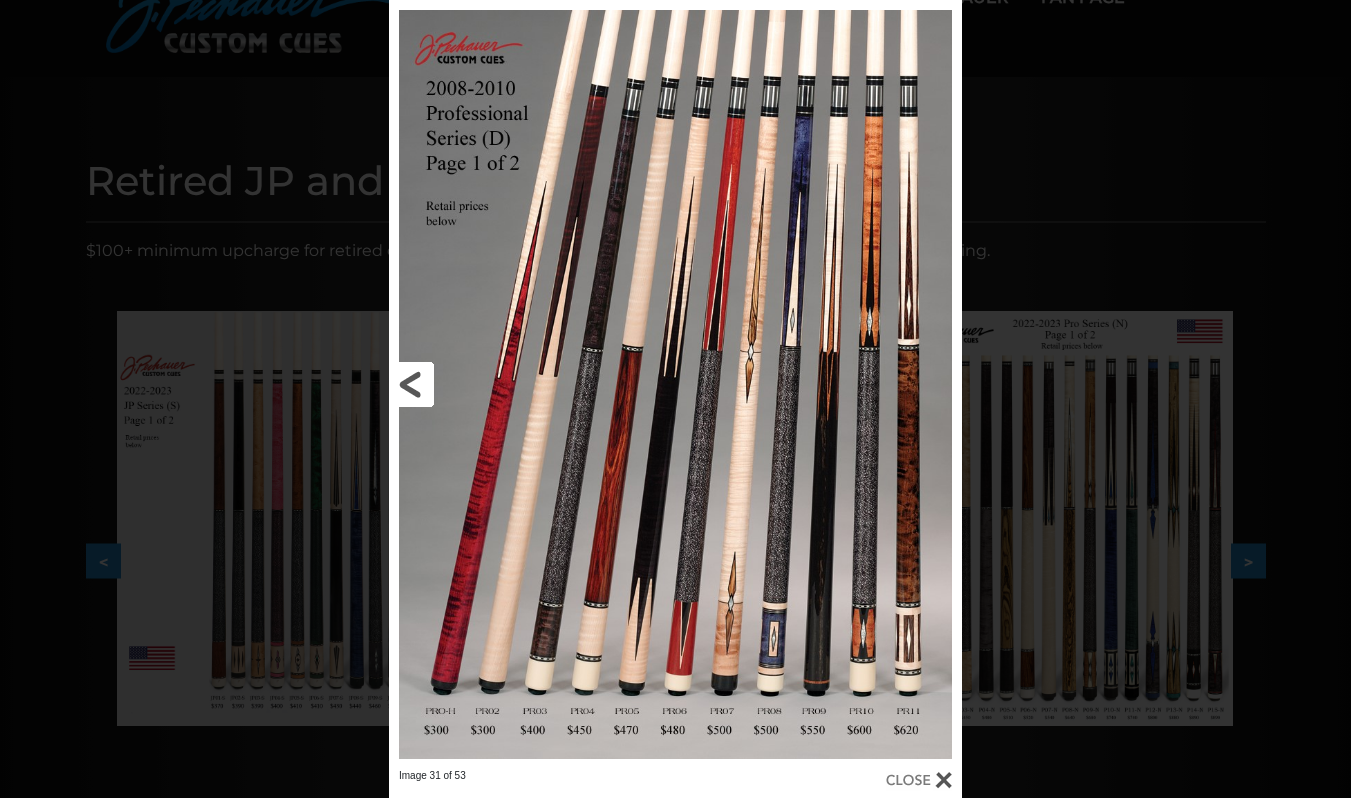 click at bounding box center [518, 384] 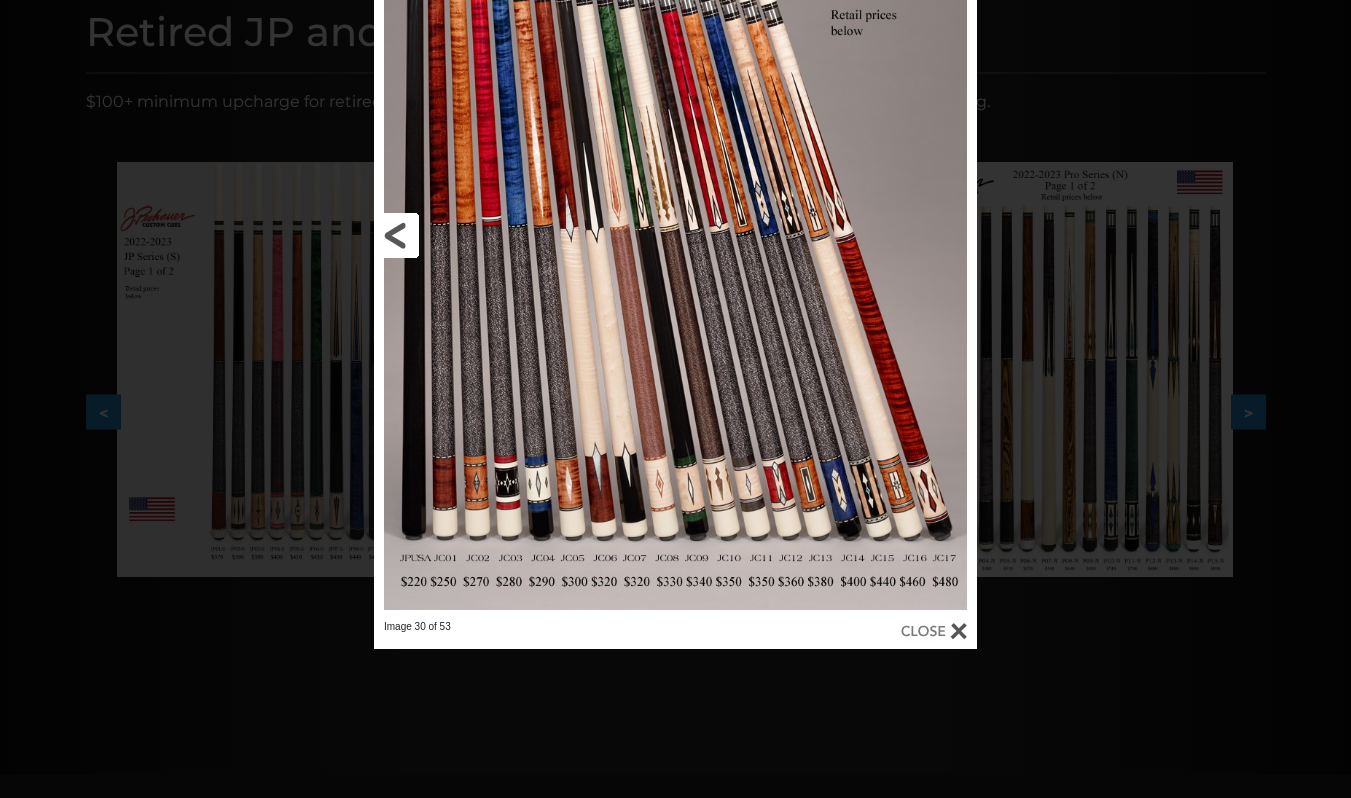 scroll, scrollTop: 259, scrollLeft: 0, axis: vertical 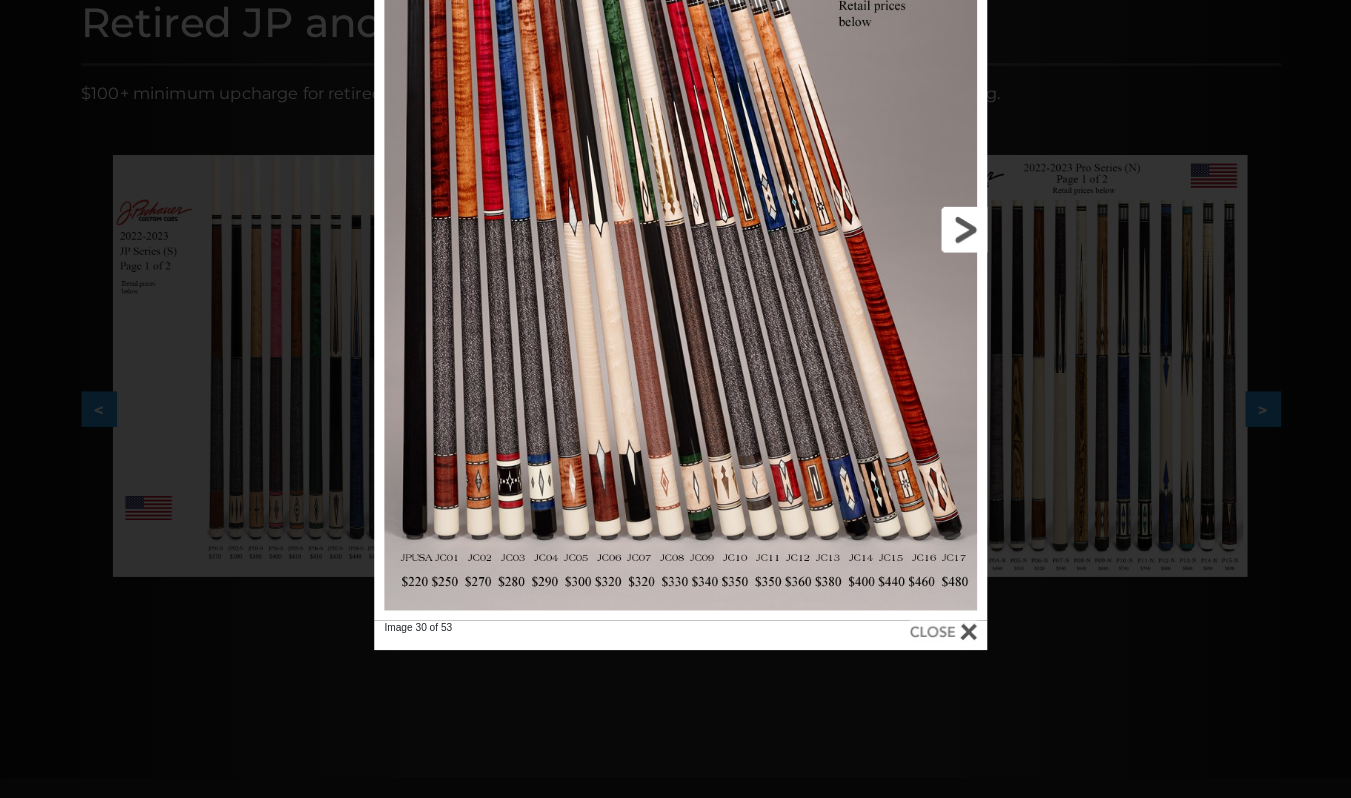 click at bounding box center [841, 233] 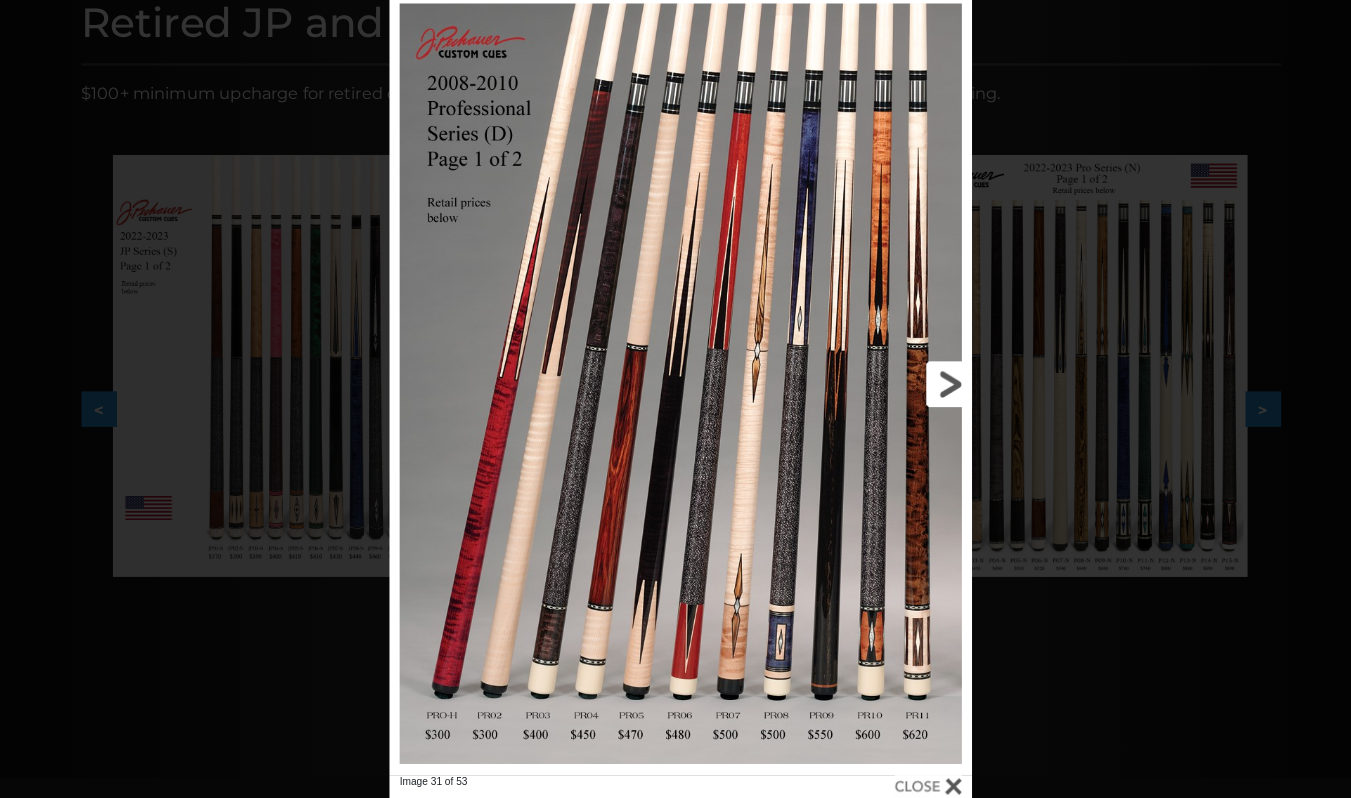 click at bounding box center (833, 385) 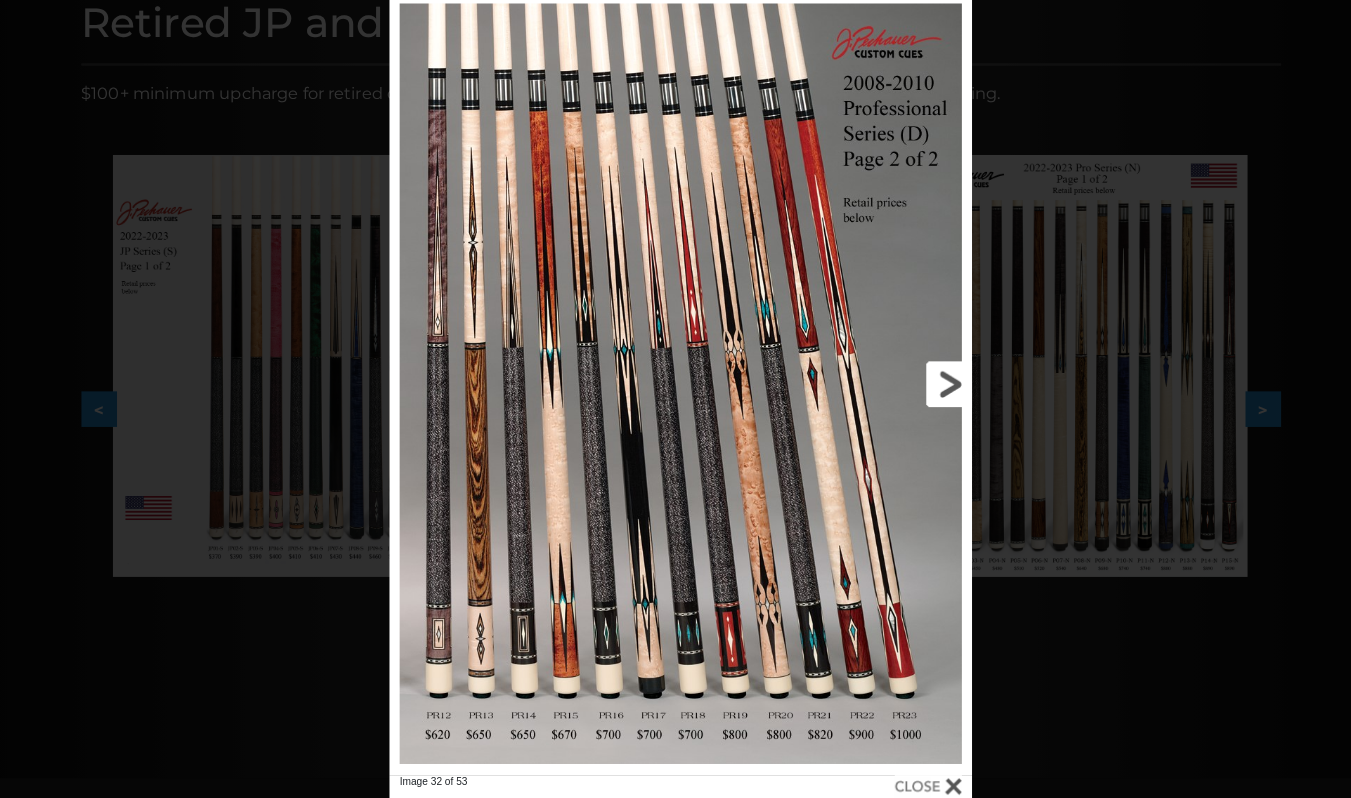 click at bounding box center (833, 385) 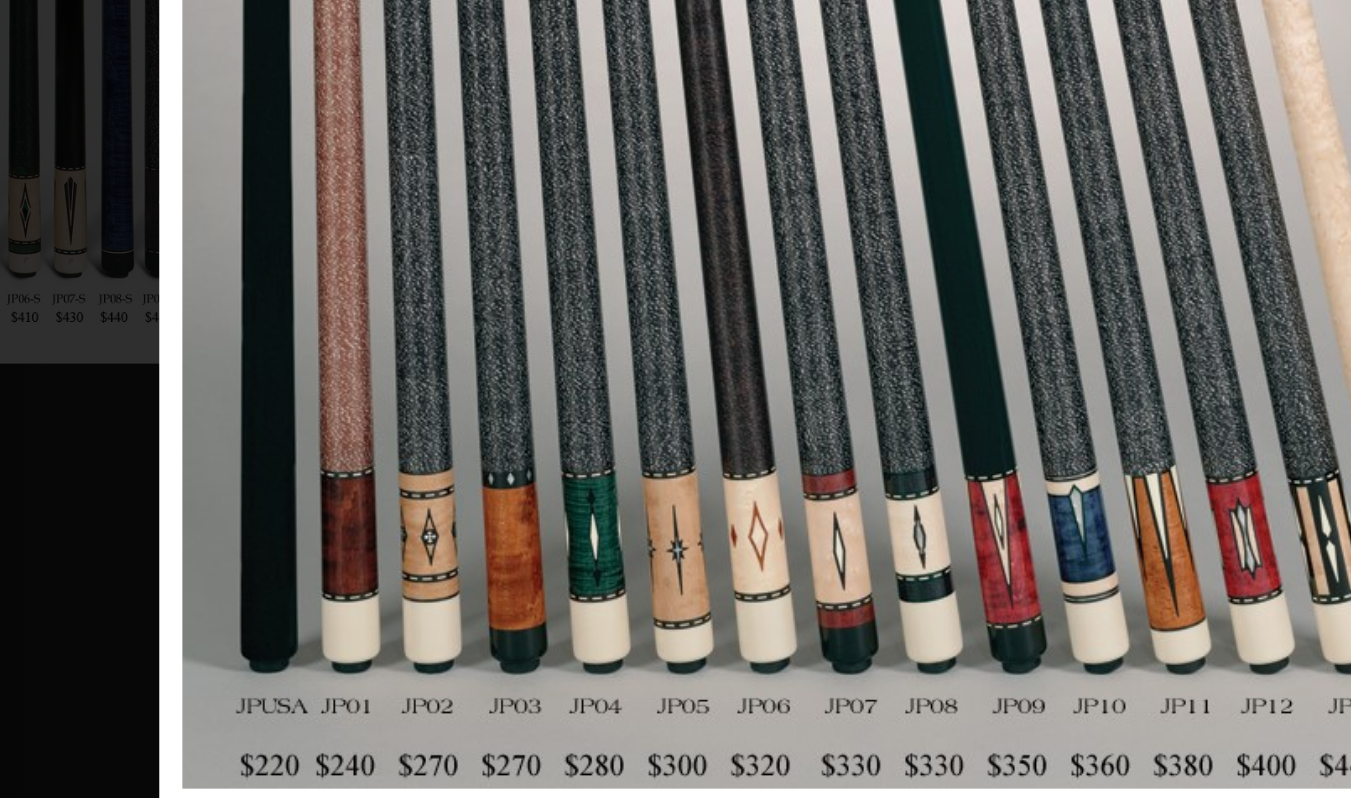 scroll, scrollTop: 348, scrollLeft: 0, axis: vertical 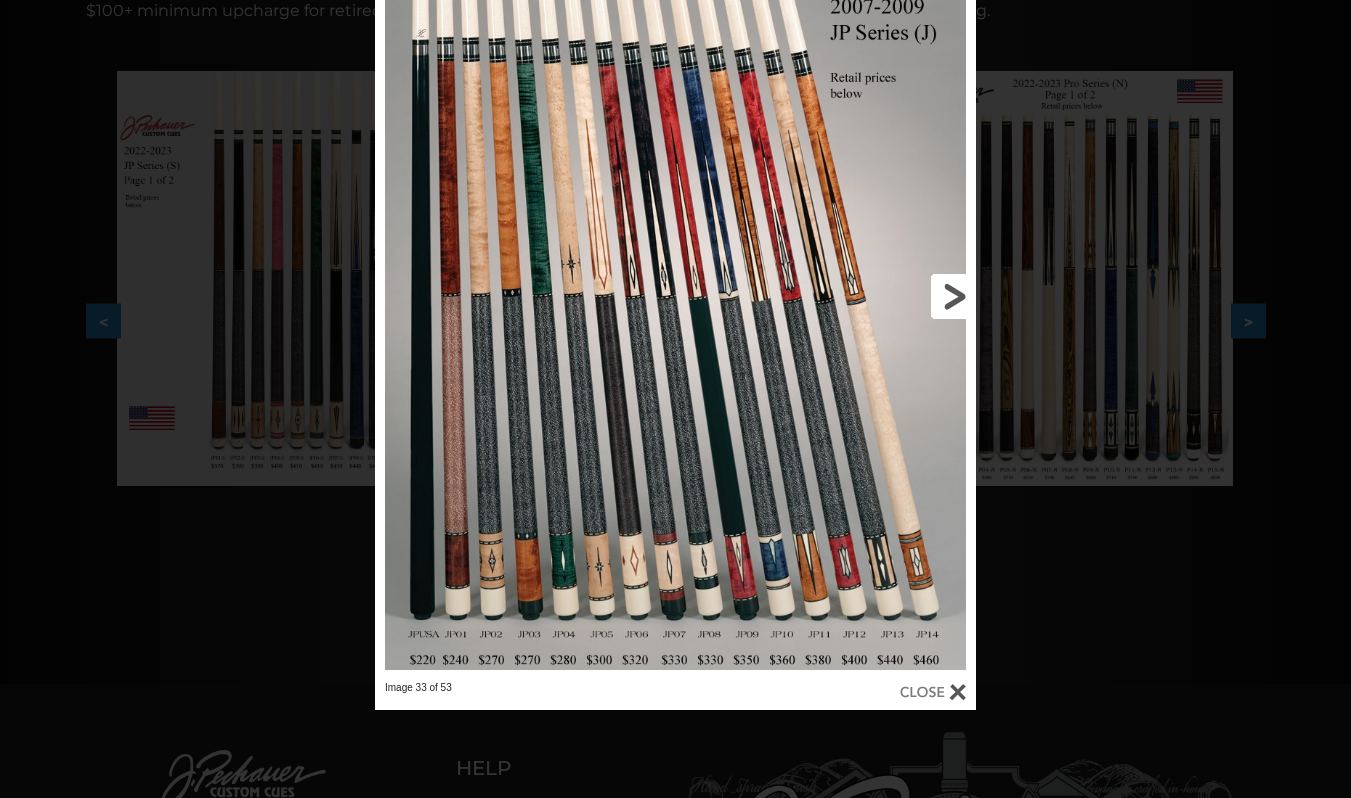 click at bounding box center (841, 296) 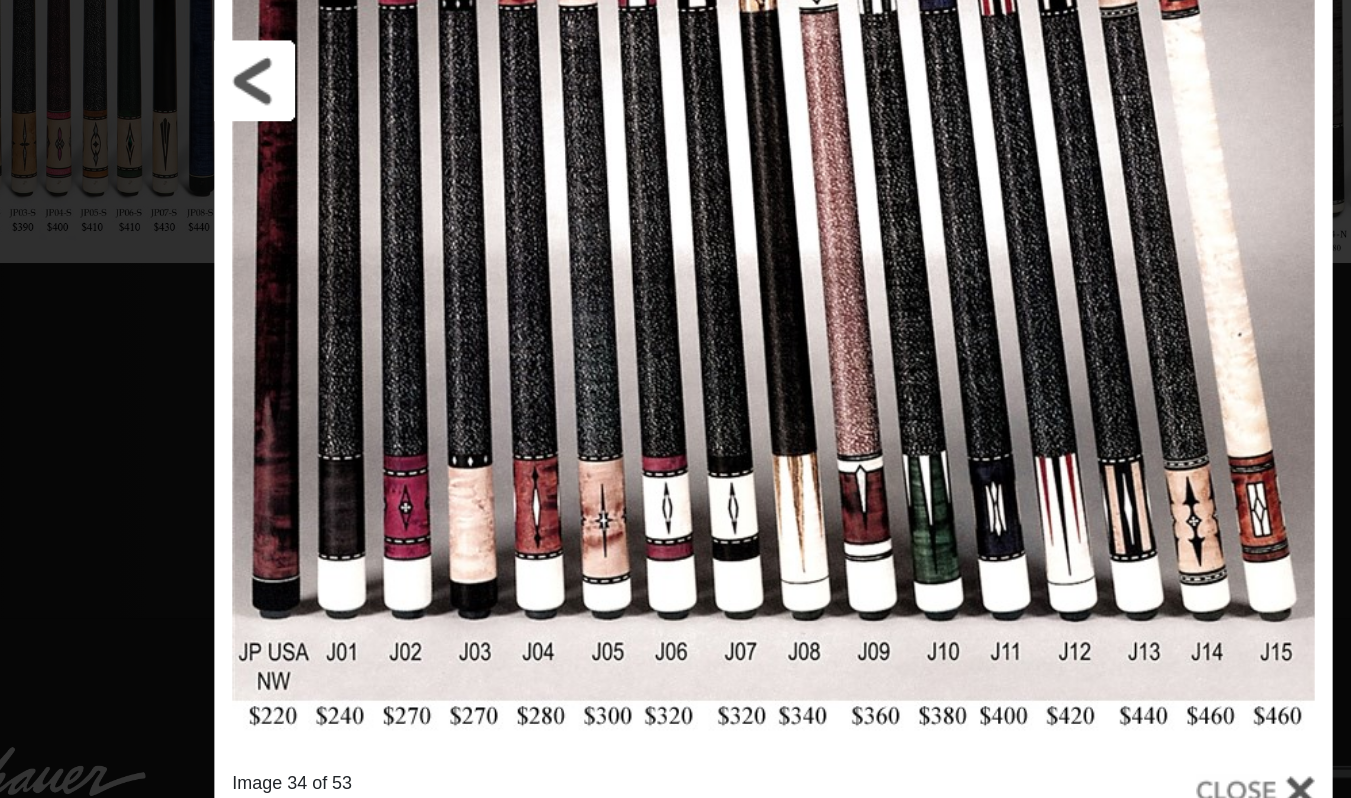 scroll, scrollTop: 436, scrollLeft: 0, axis: vertical 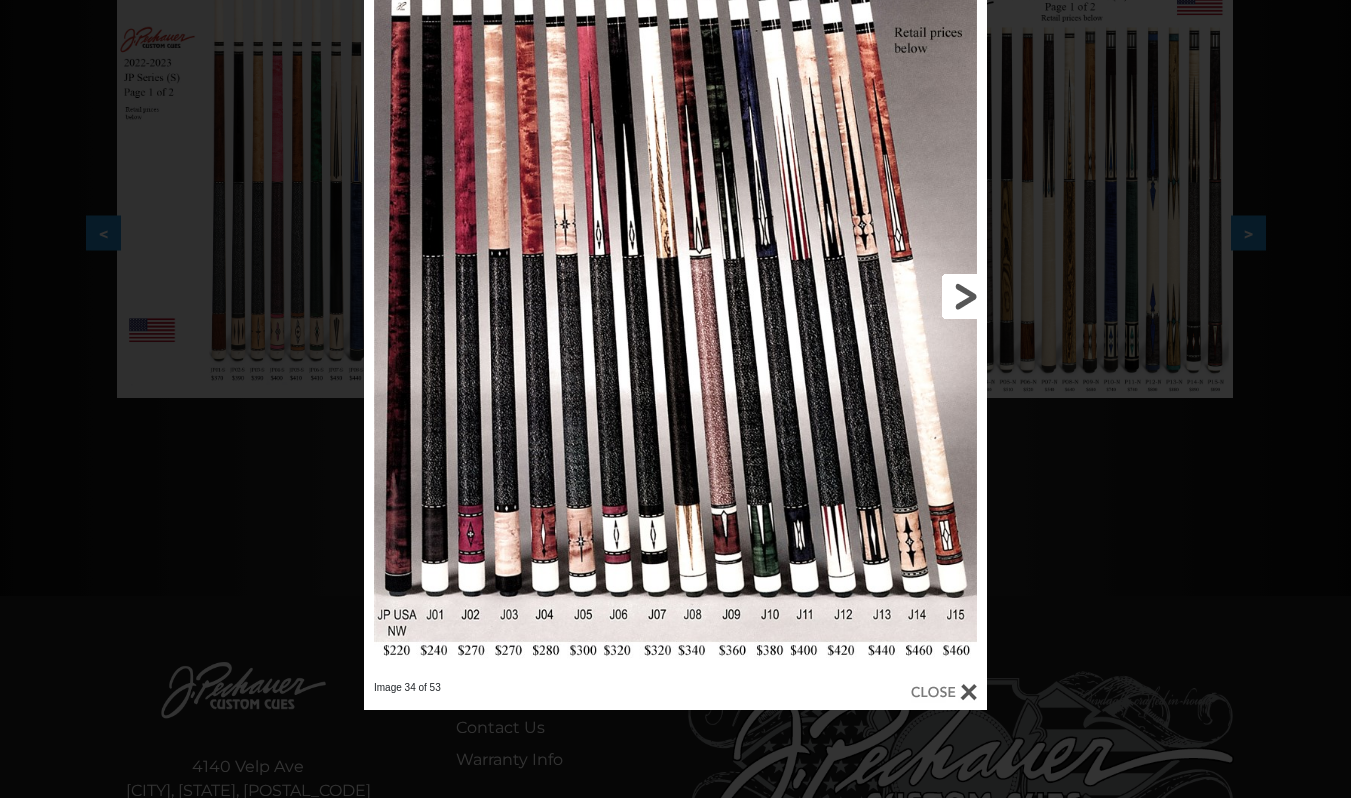 click at bounding box center (847, 296) 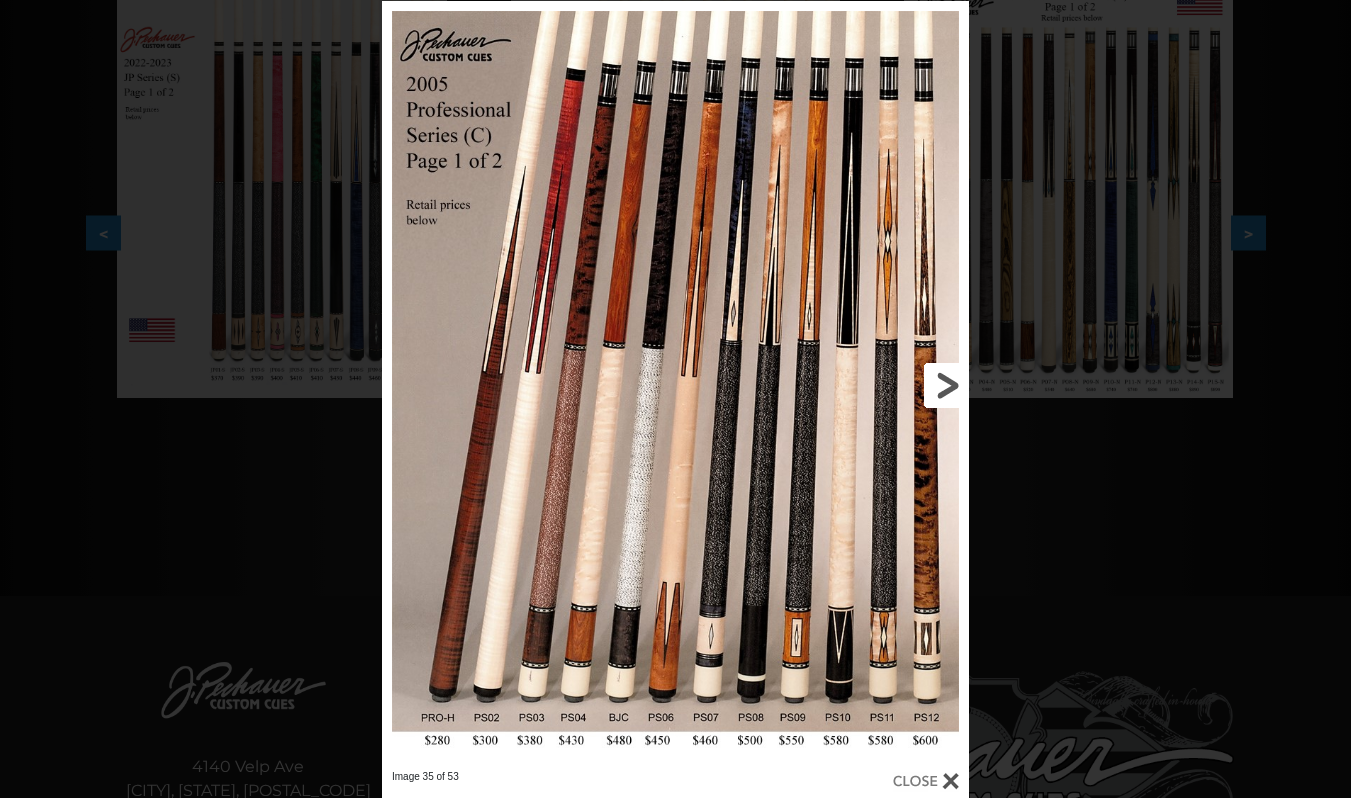 click at bounding box center [837, 385] 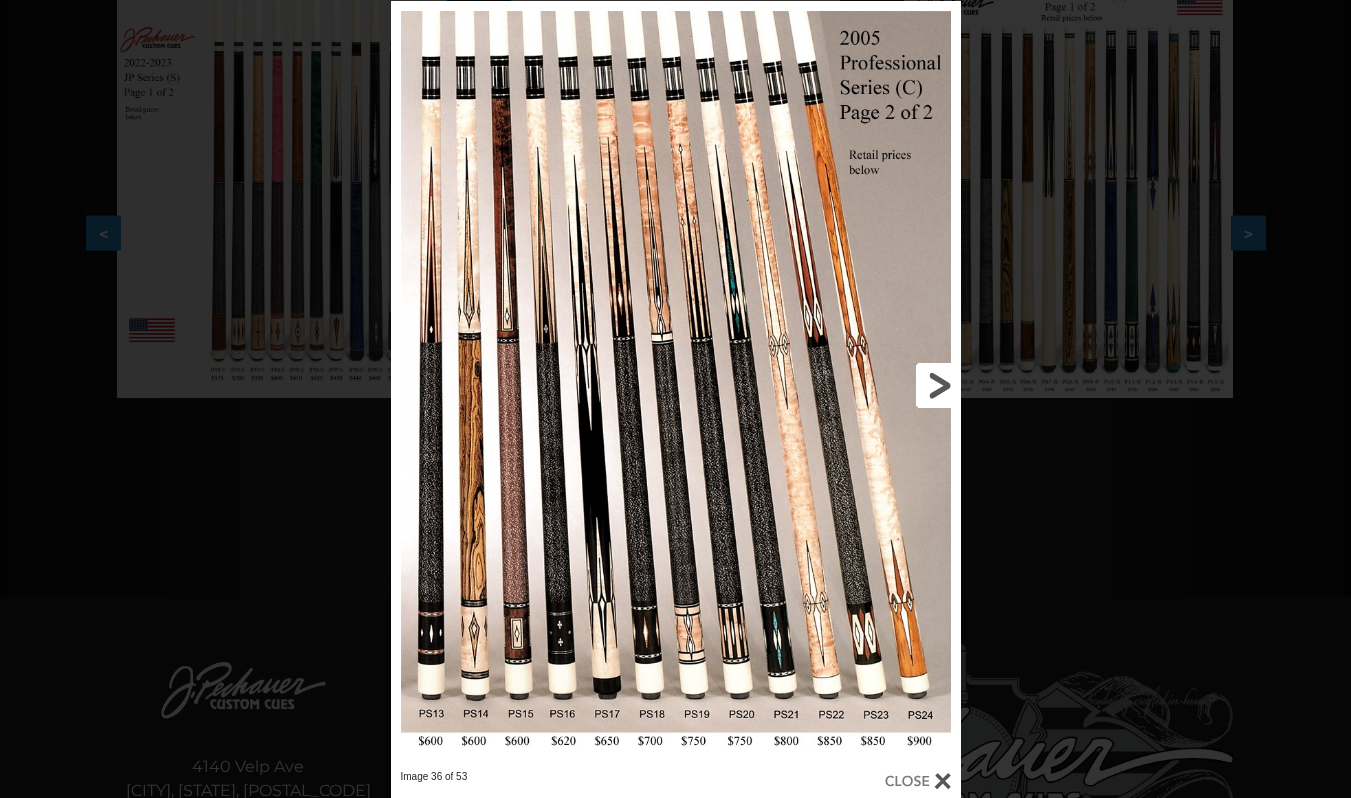 click at bounding box center [832, 385] 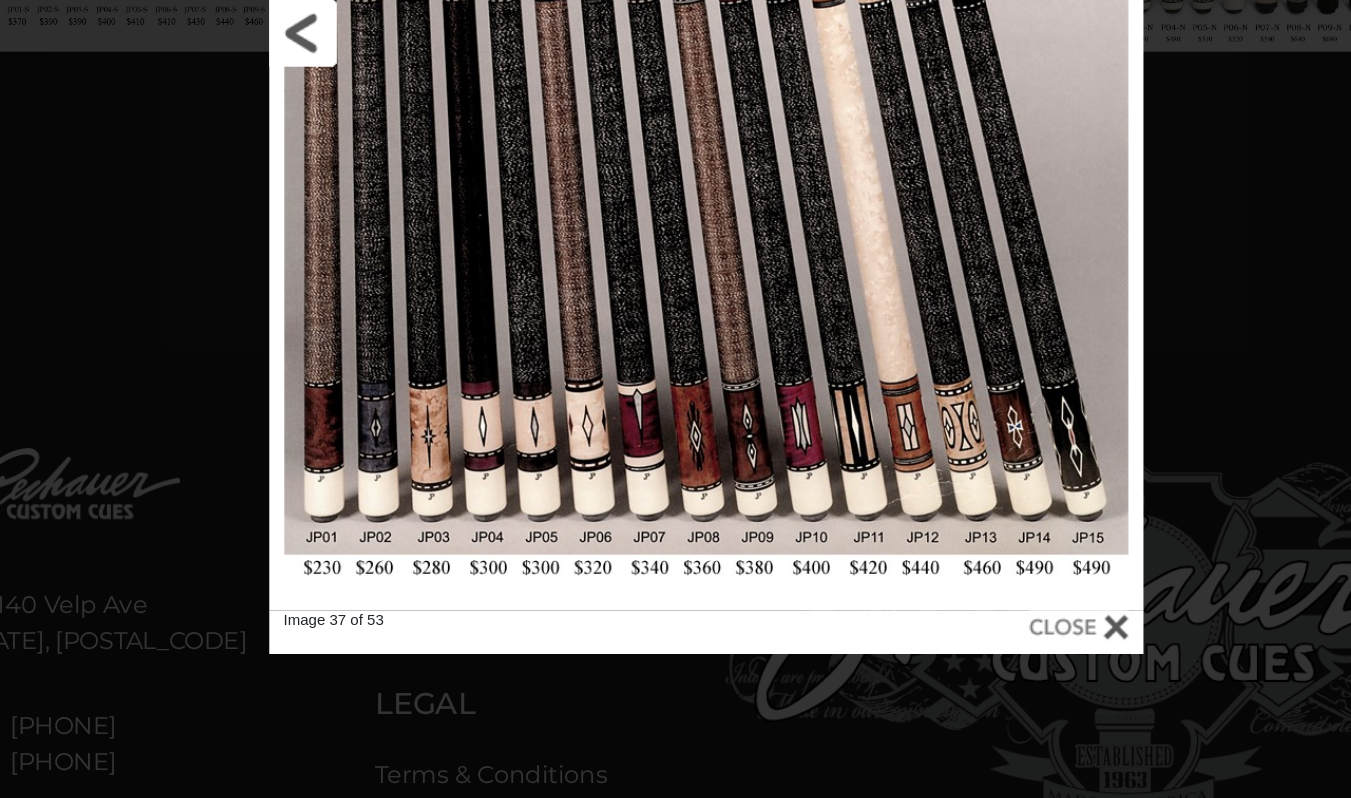scroll, scrollTop: 638, scrollLeft: 0, axis: vertical 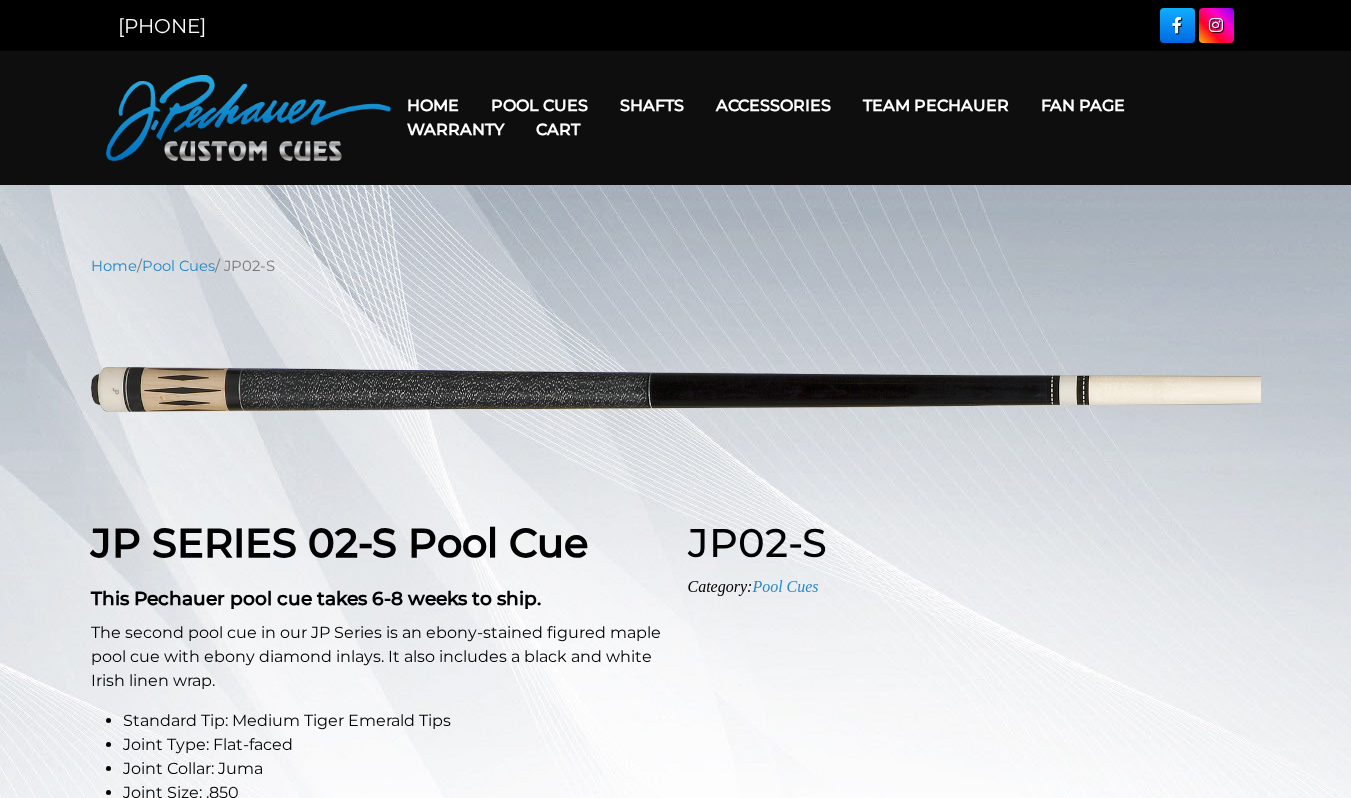 select on "********" 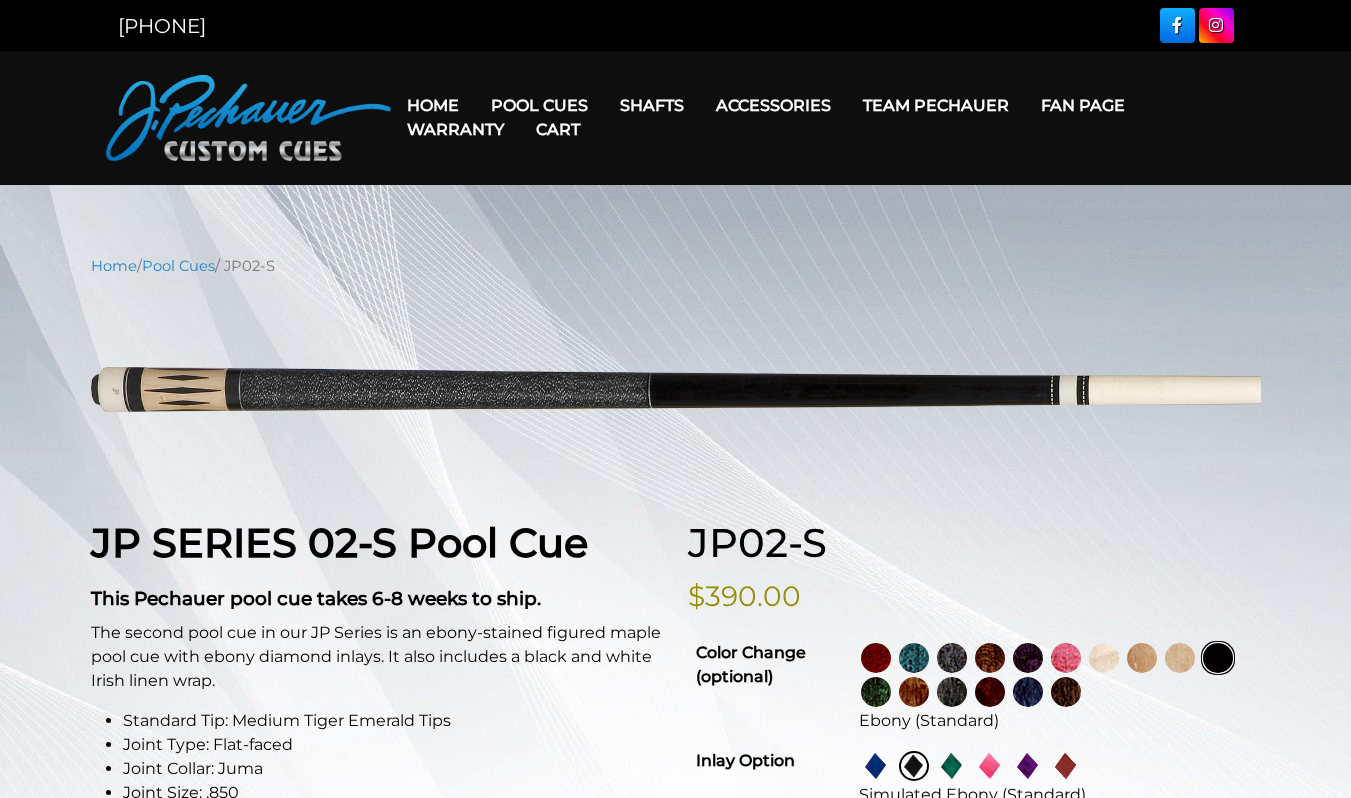 select on "********" 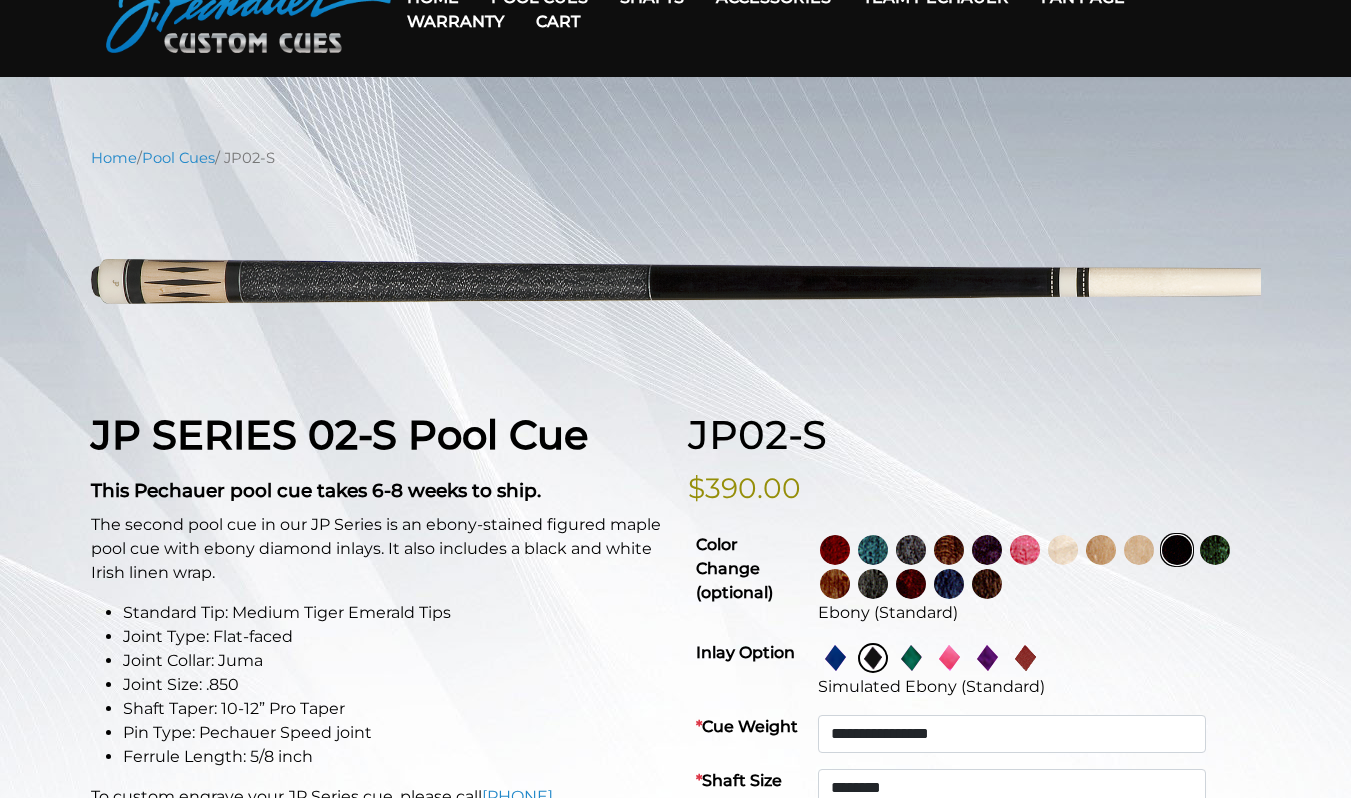 scroll, scrollTop: 0, scrollLeft: 0, axis: both 